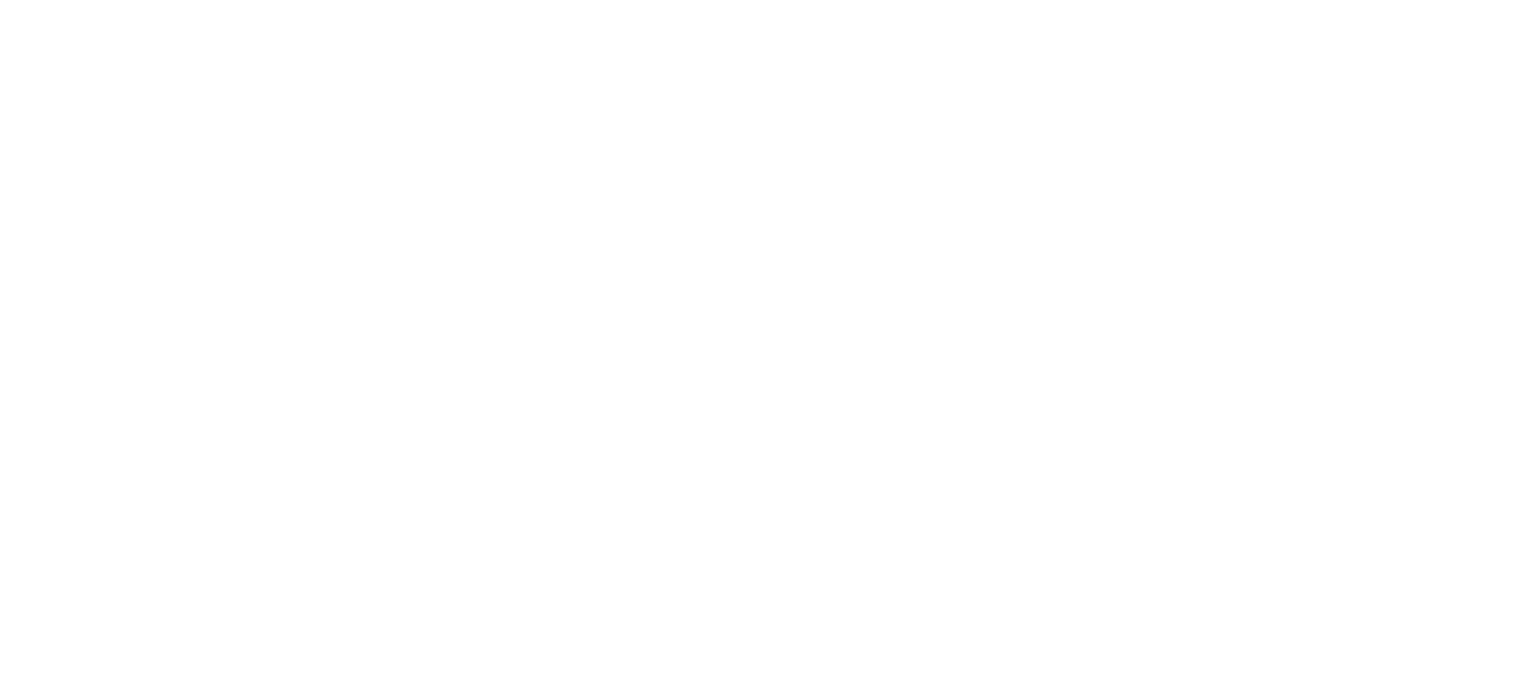 scroll, scrollTop: 0, scrollLeft: 0, axis: both 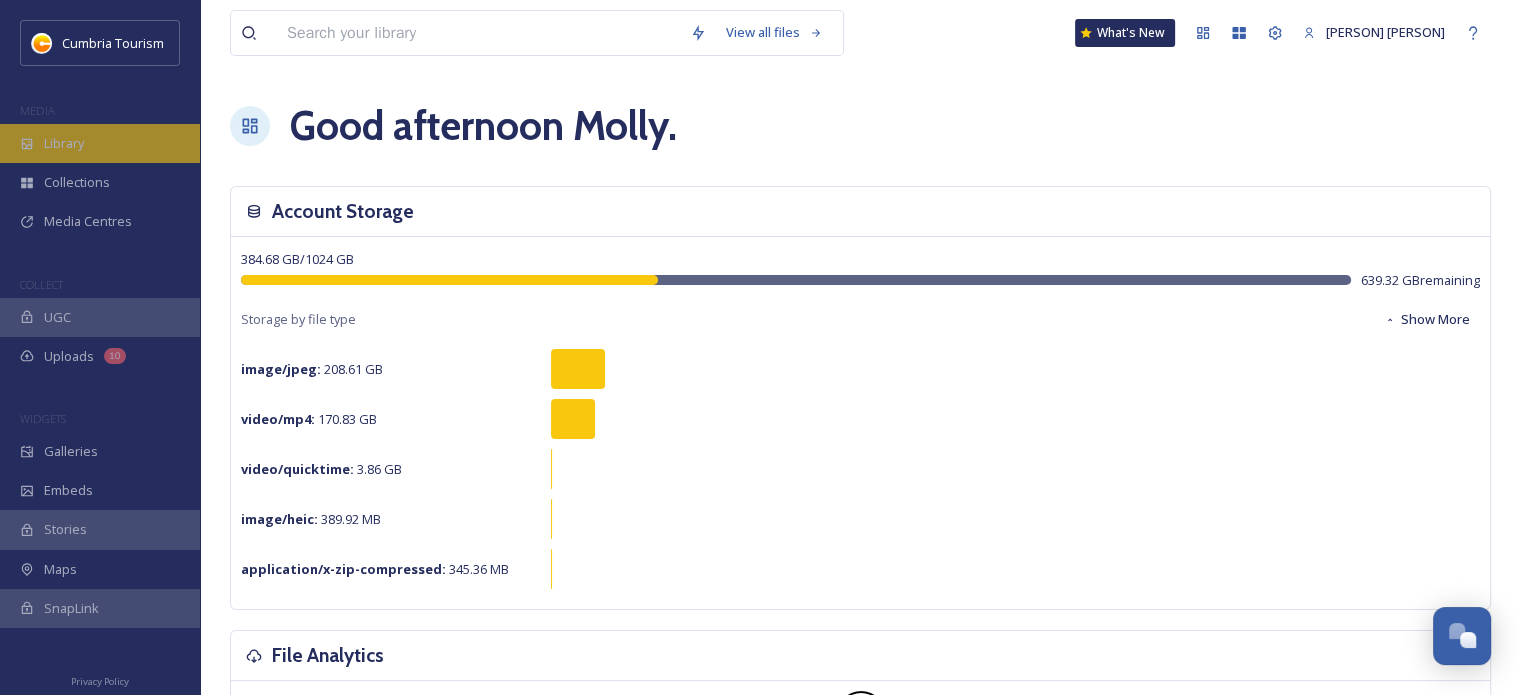 click on "Library" at bounding box center (100, 143) 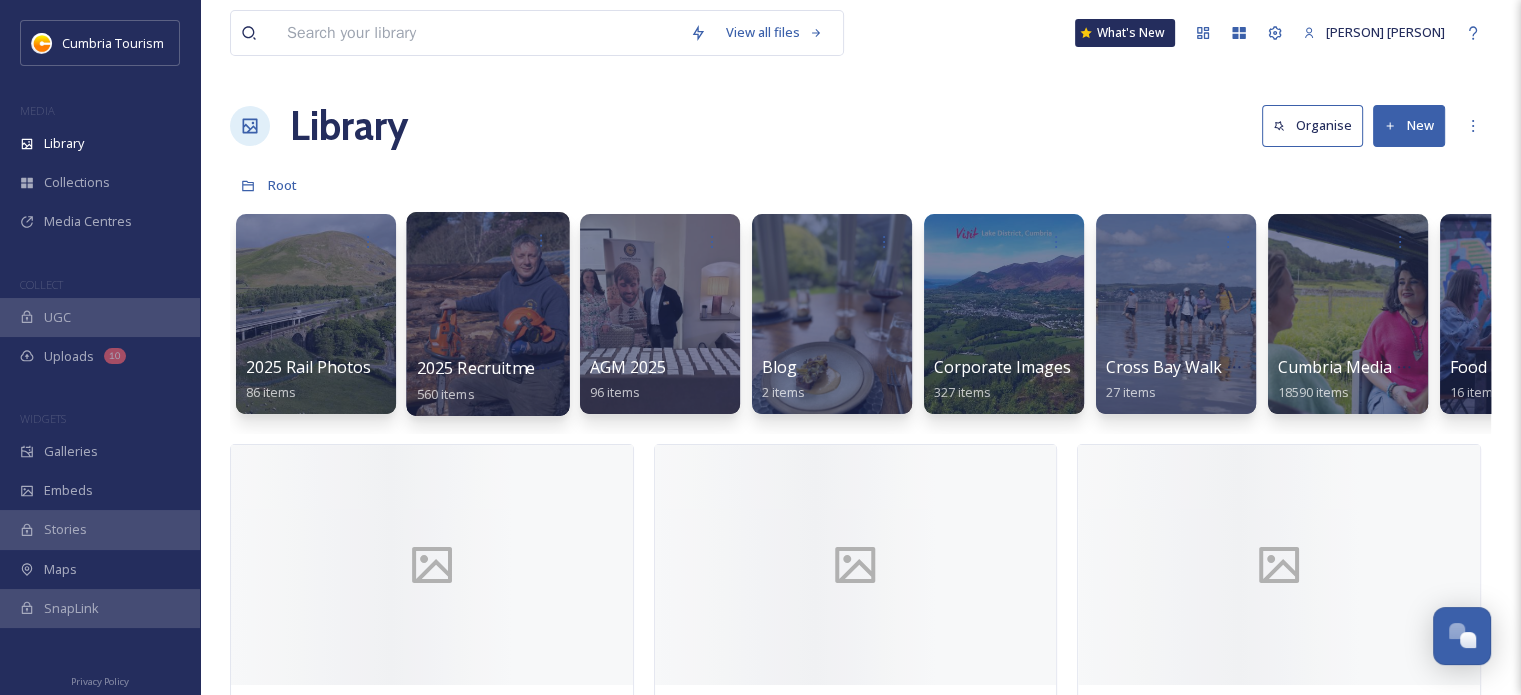 click at bounding box center [487, 314] 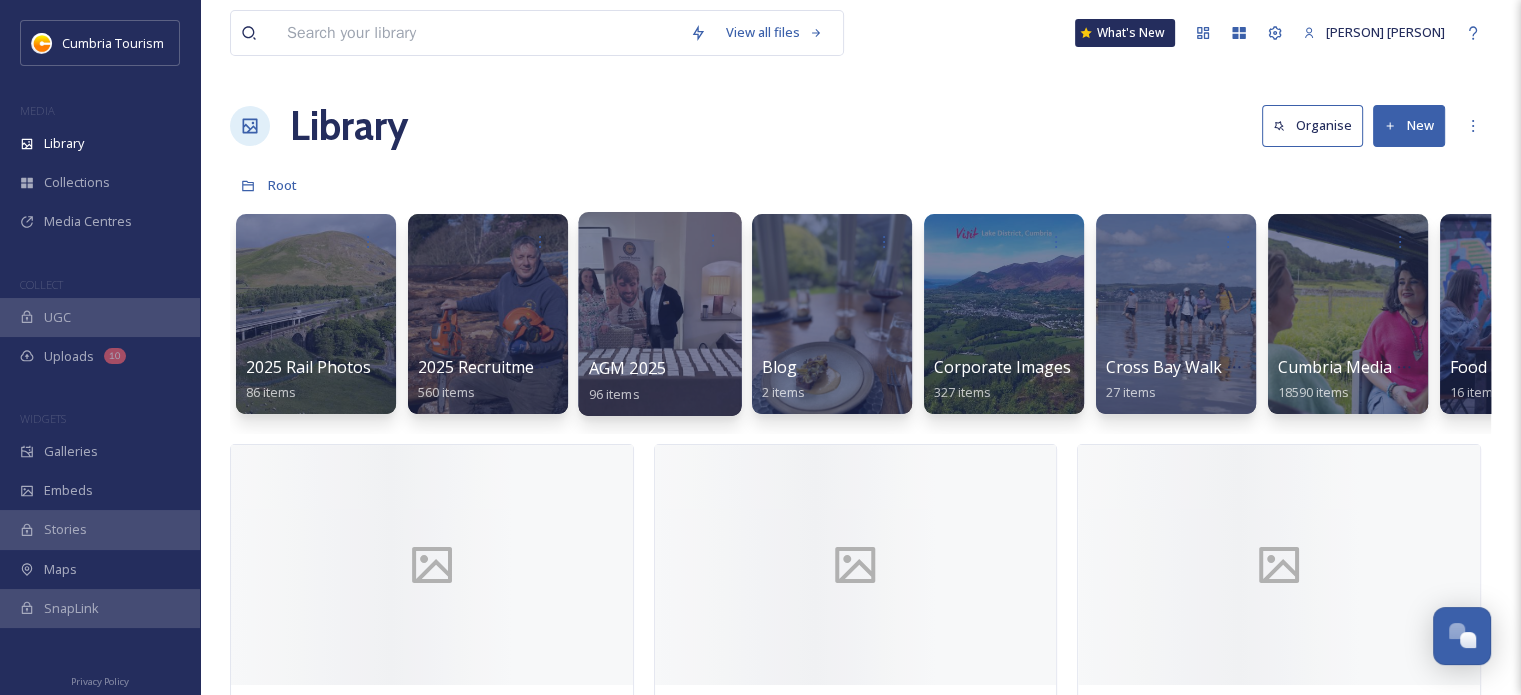 click at bounding box center (659, 314) 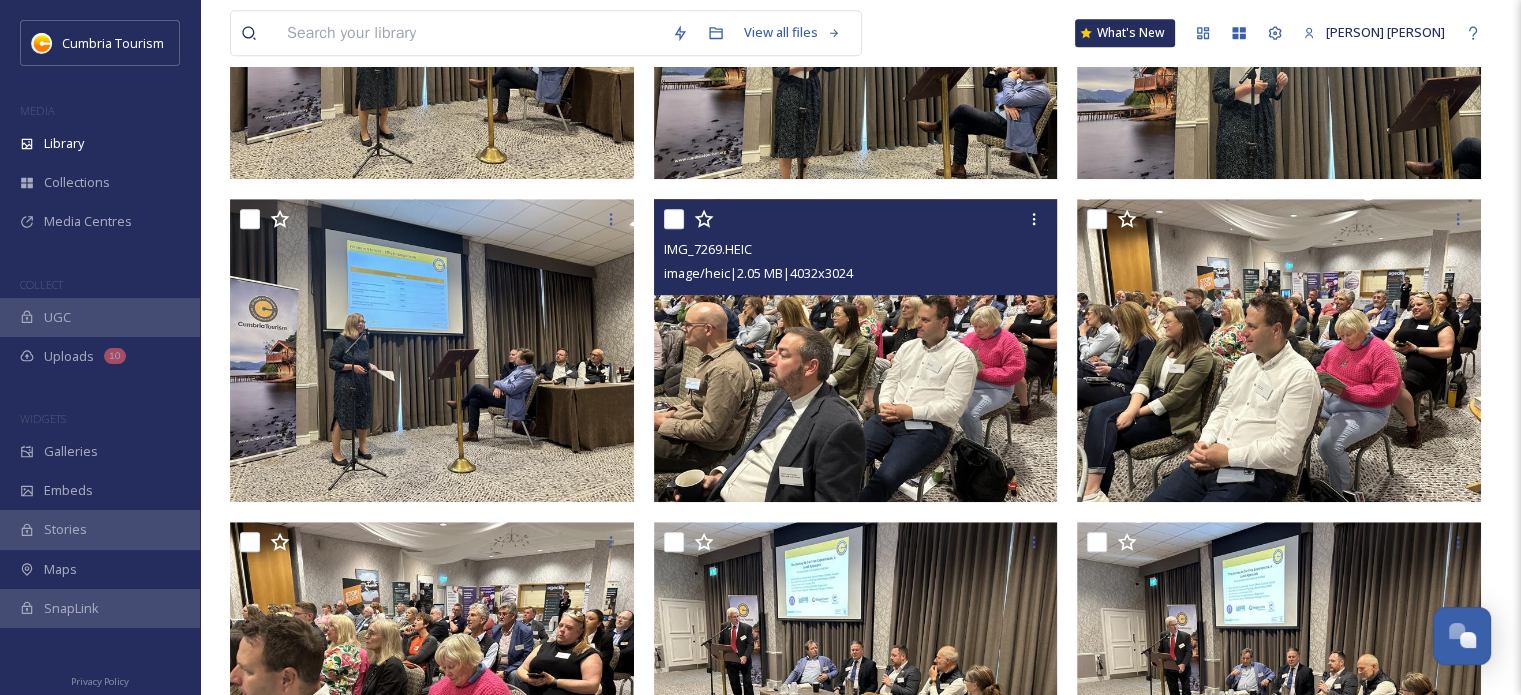 scroll, scrollTop: 1500, scrollLeft: 0, axis: vertical 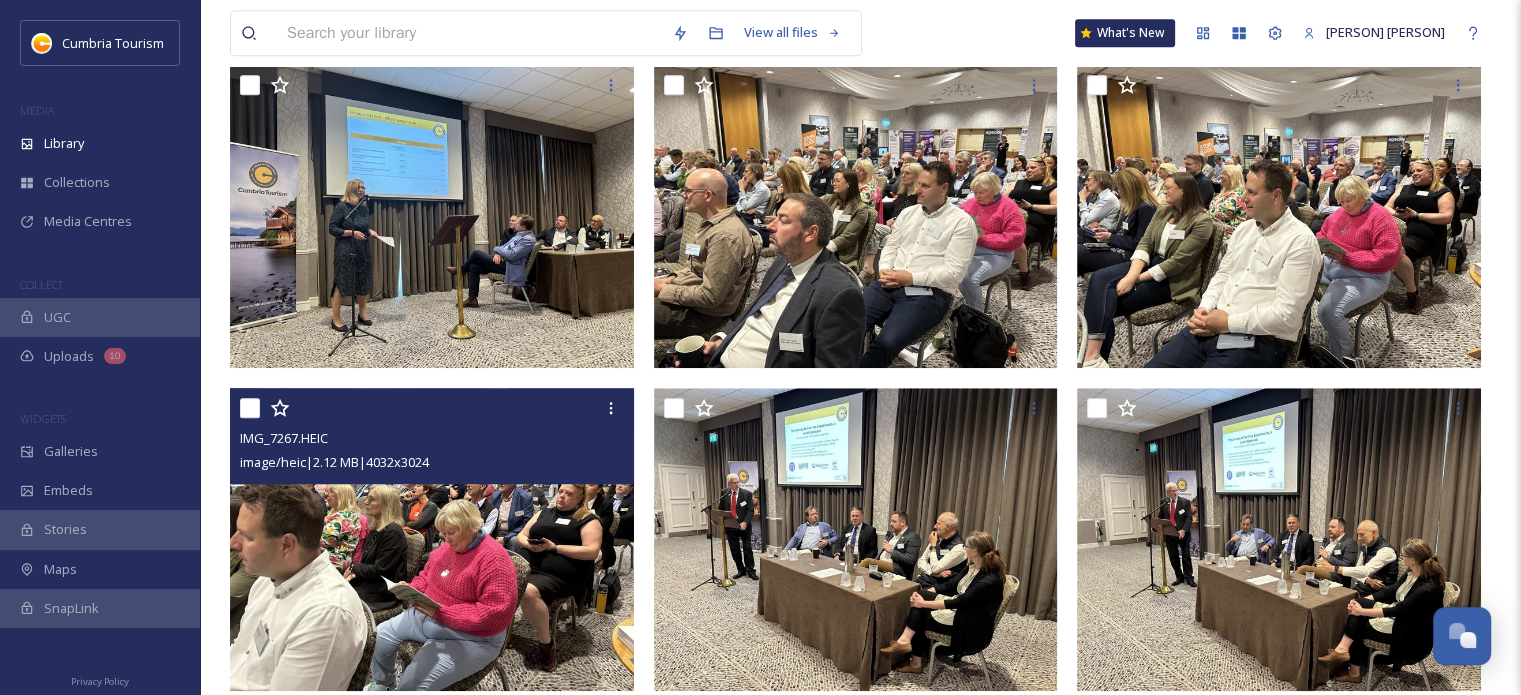 click at bounding box center [432, 539] 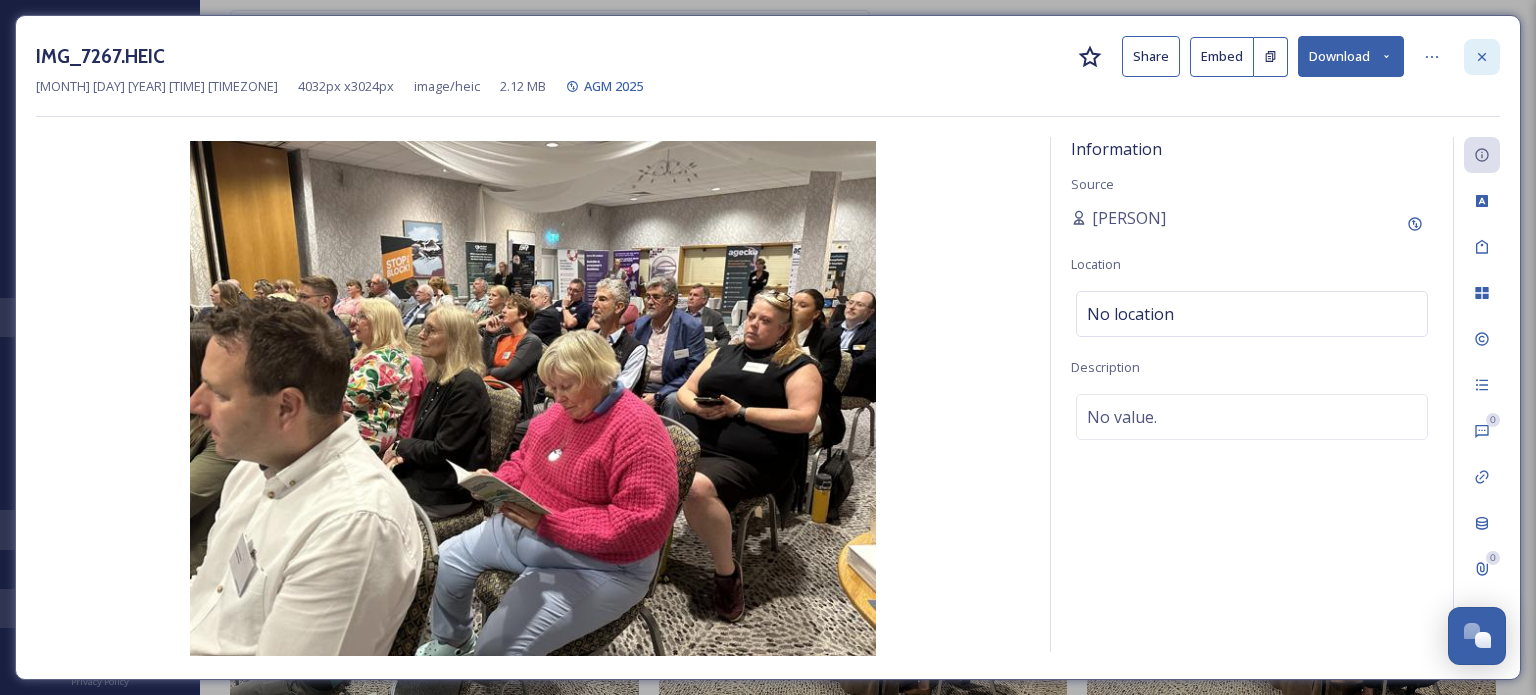 click at bounding box center [1482, 57] 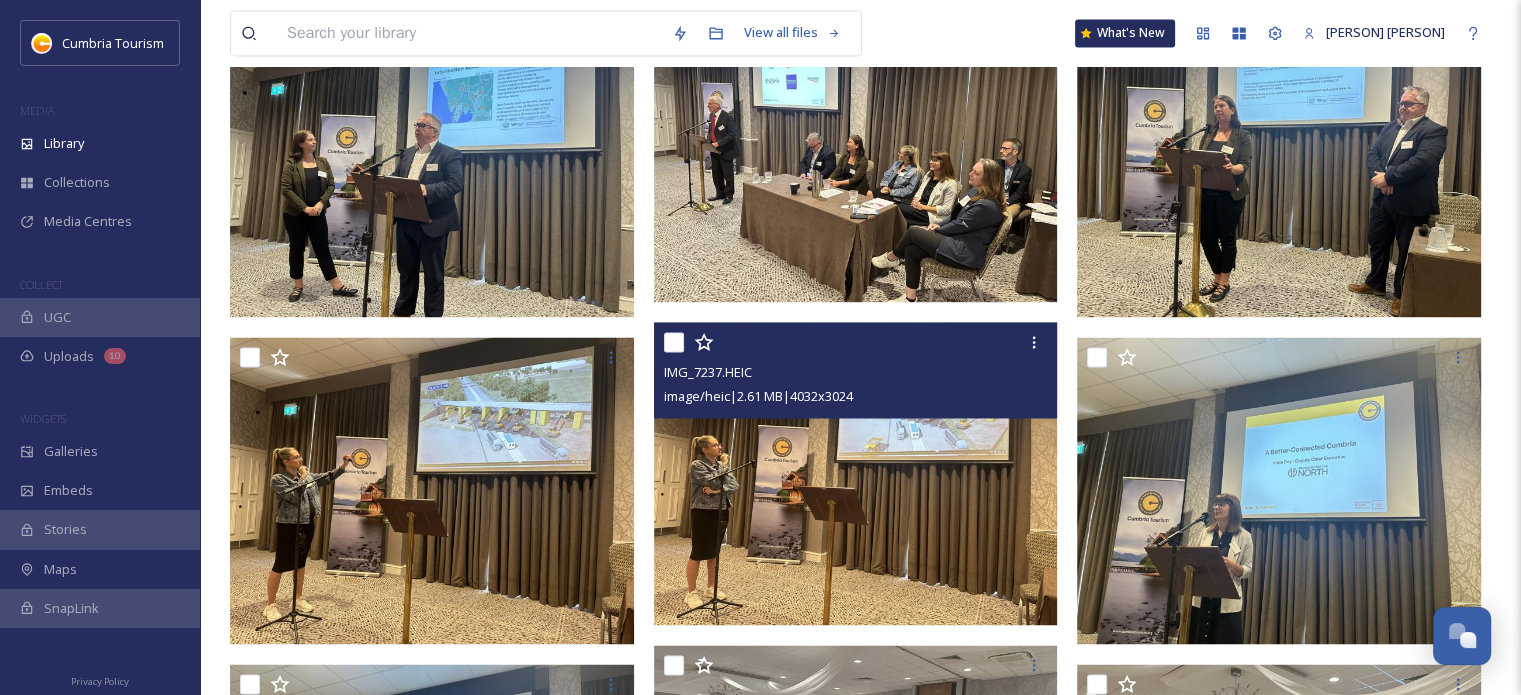 scroll, scrollTop: 3300, scrollLeft: 0, axis: vertical 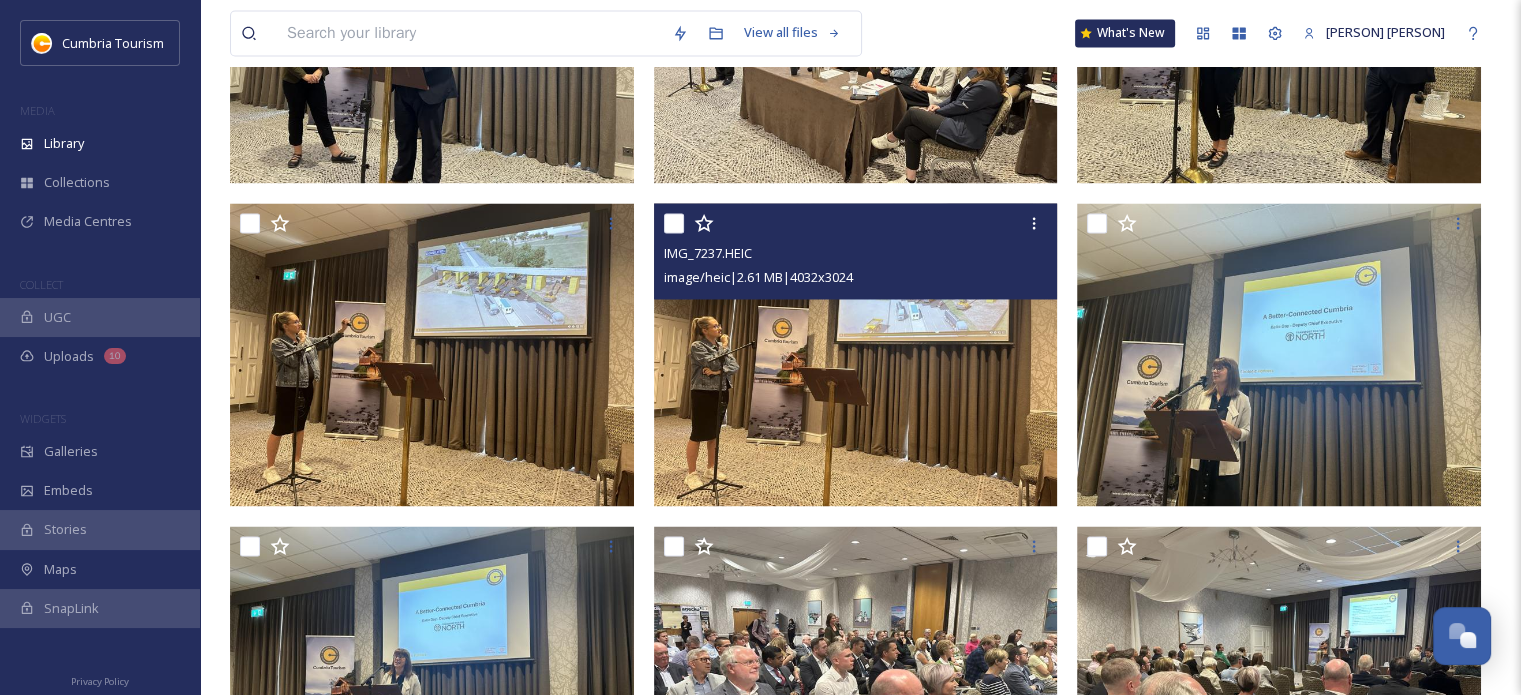 click at bounding box center (856, 354) 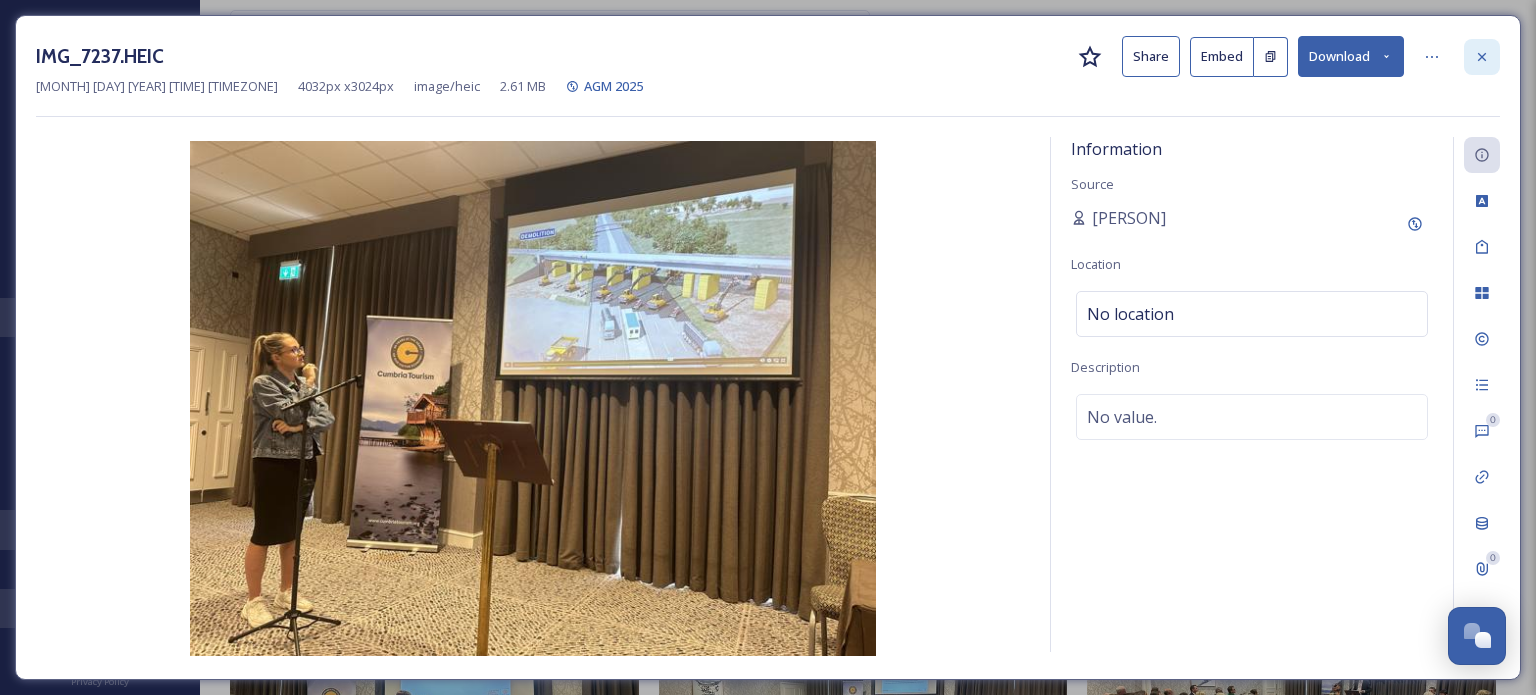 click 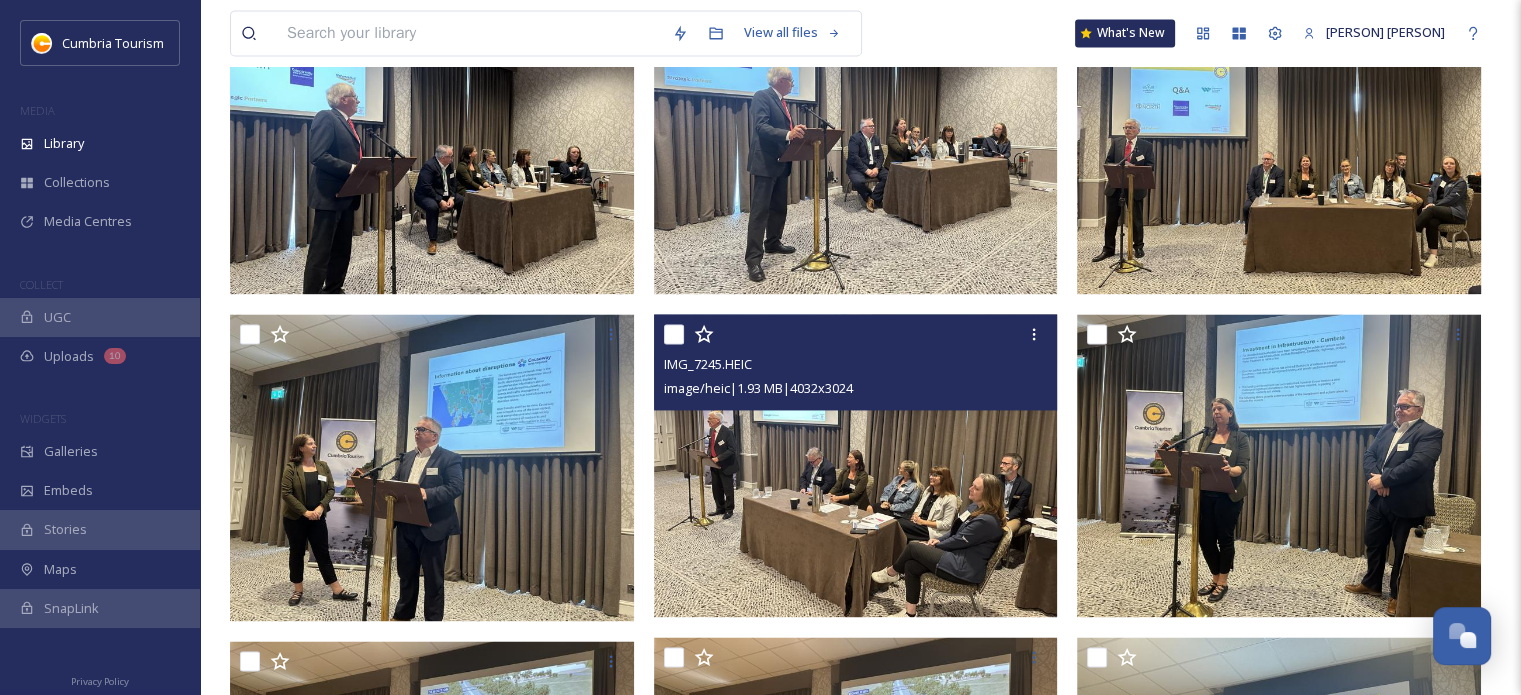 scroll, scrollTop: 3300, scrollLeft: 0, axis: vertical 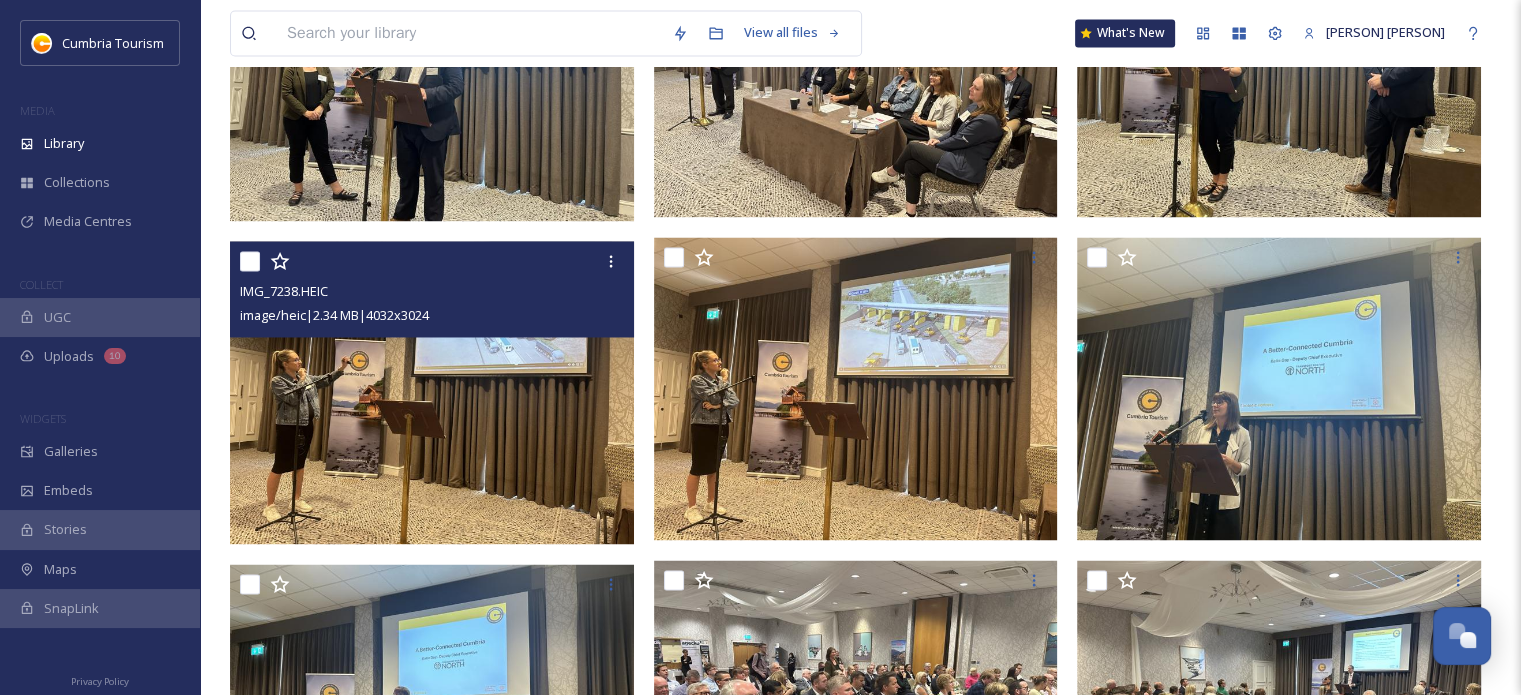 click at bounding box center (432, 392) 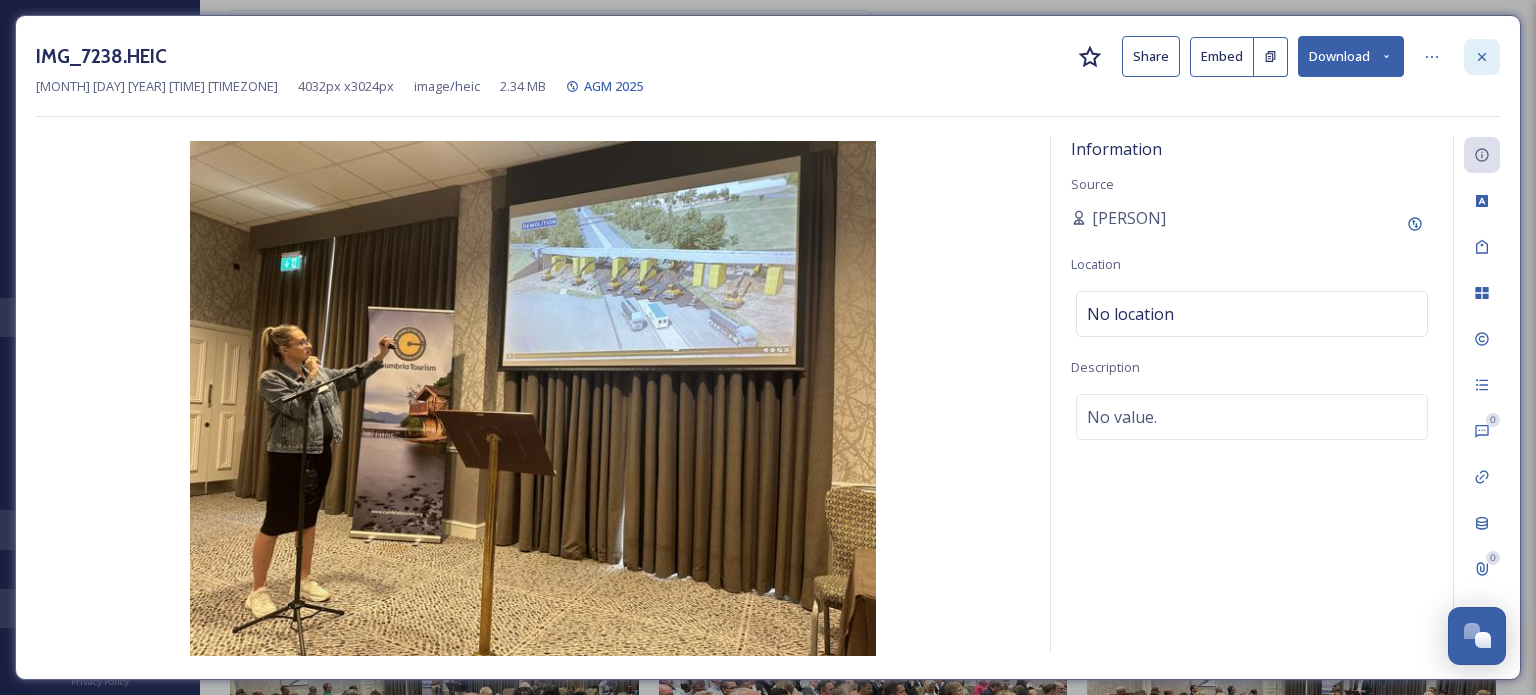 click at bounding box center [1482, 57] 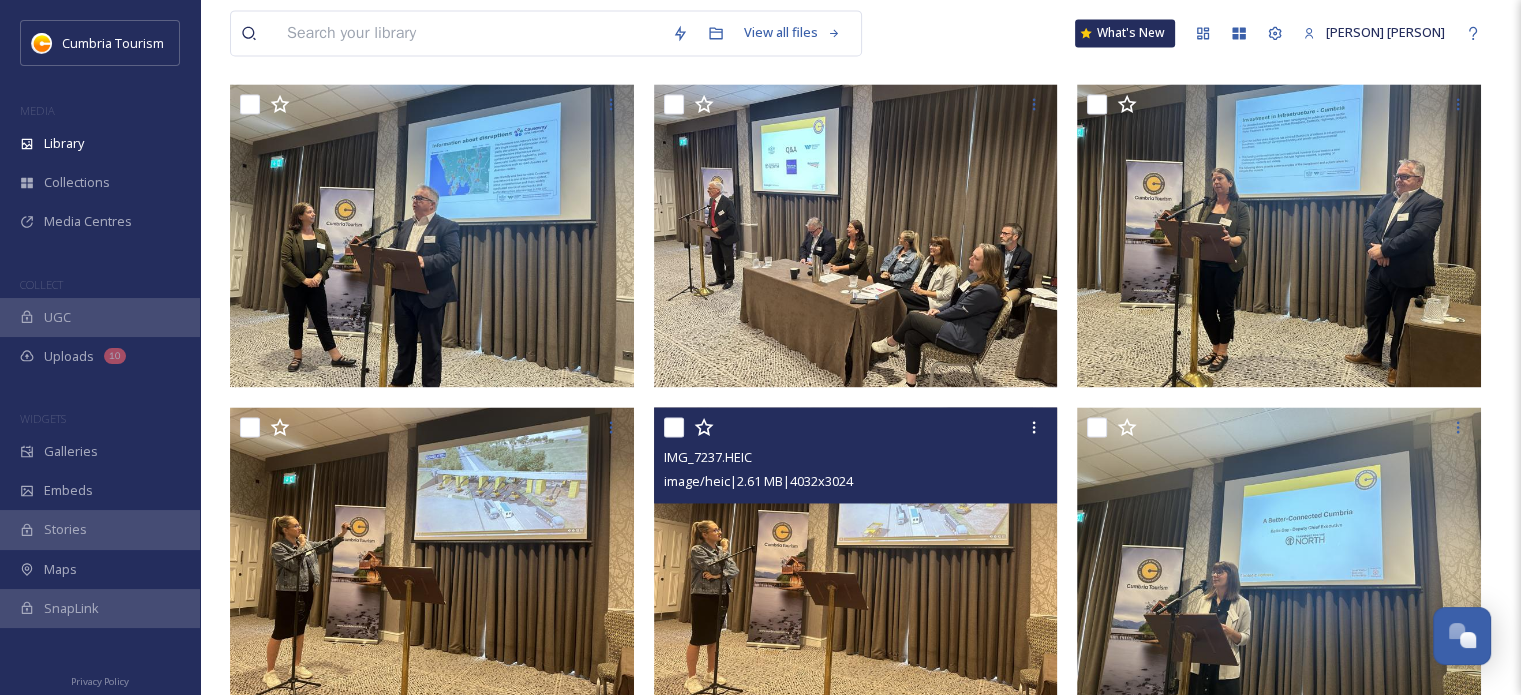 scroll, scrollTop: 3063, scrollLeft: 0, axis: vertical 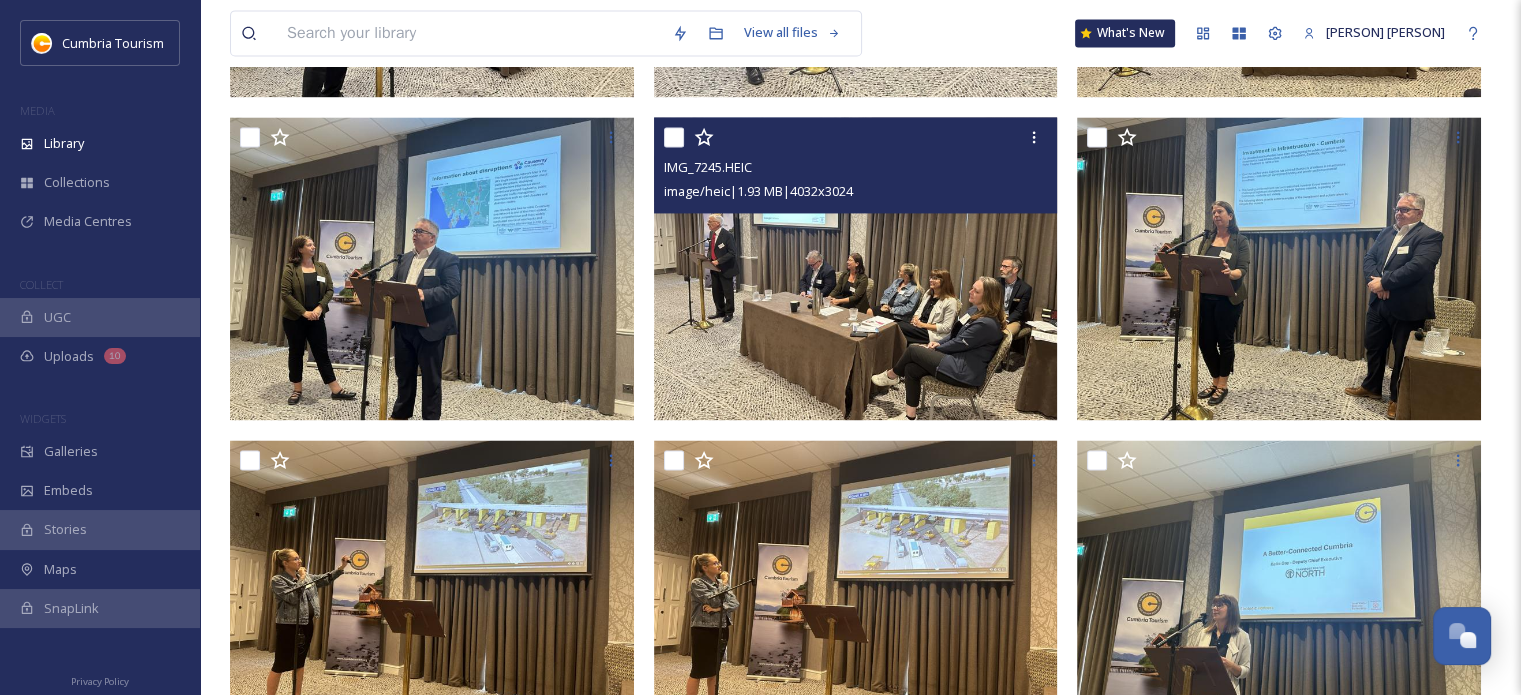 click at bounding box center [856, 268] 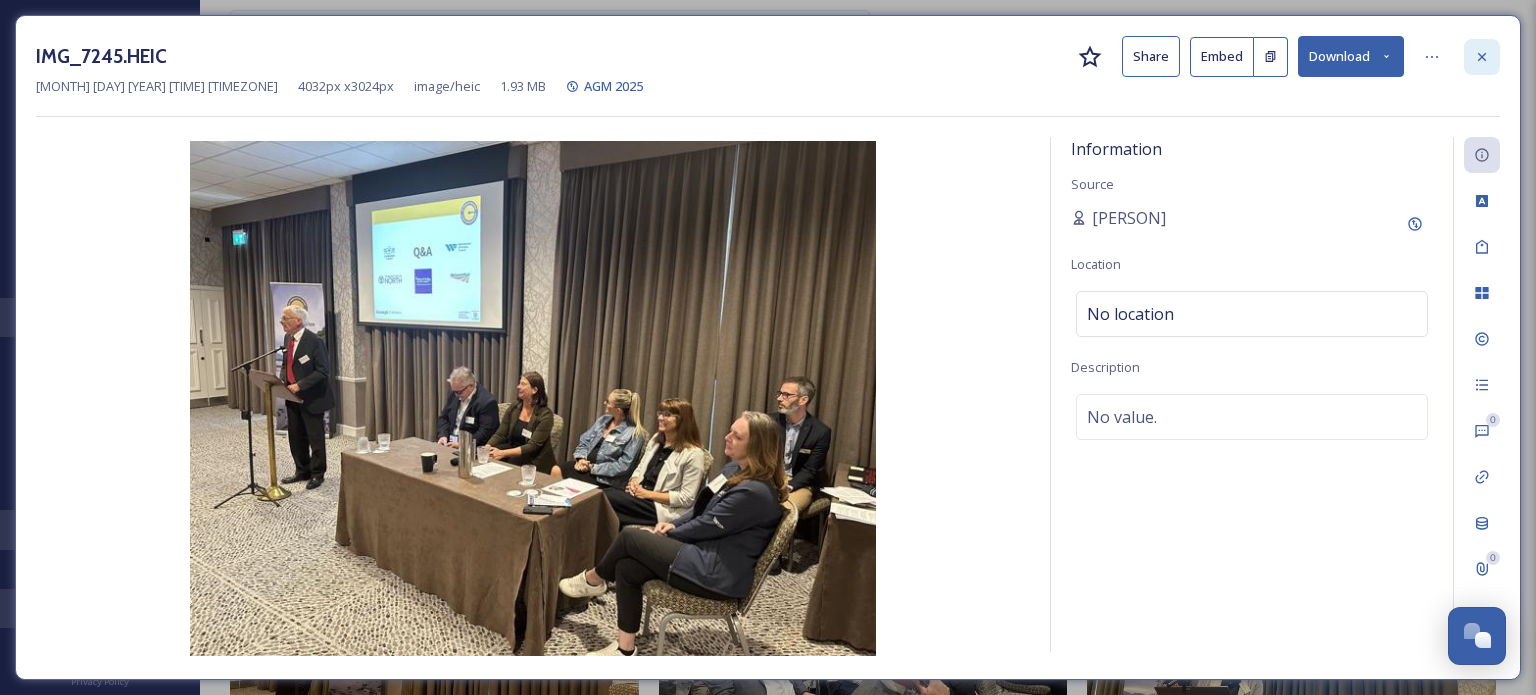 click 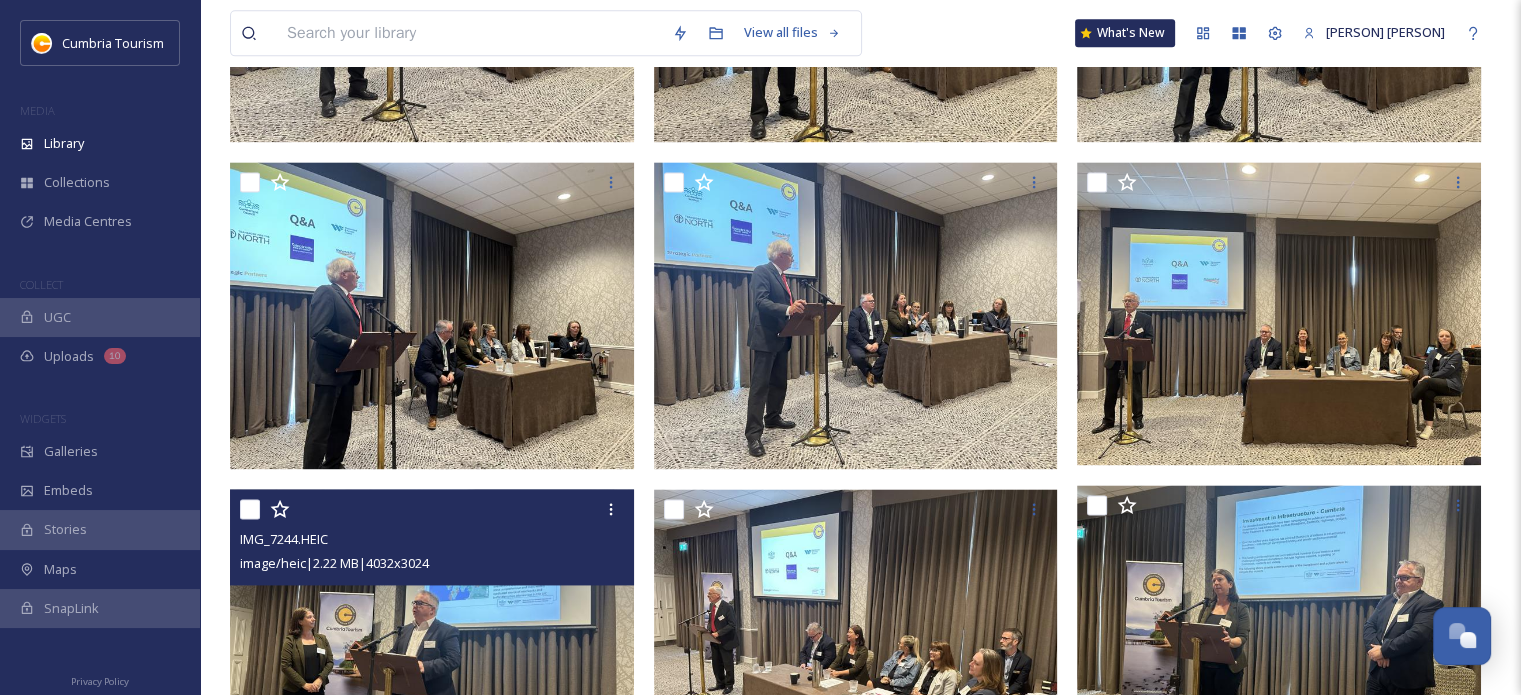 scroll, scrollTop: 2663, scrollLeft: 0, axis: vertical 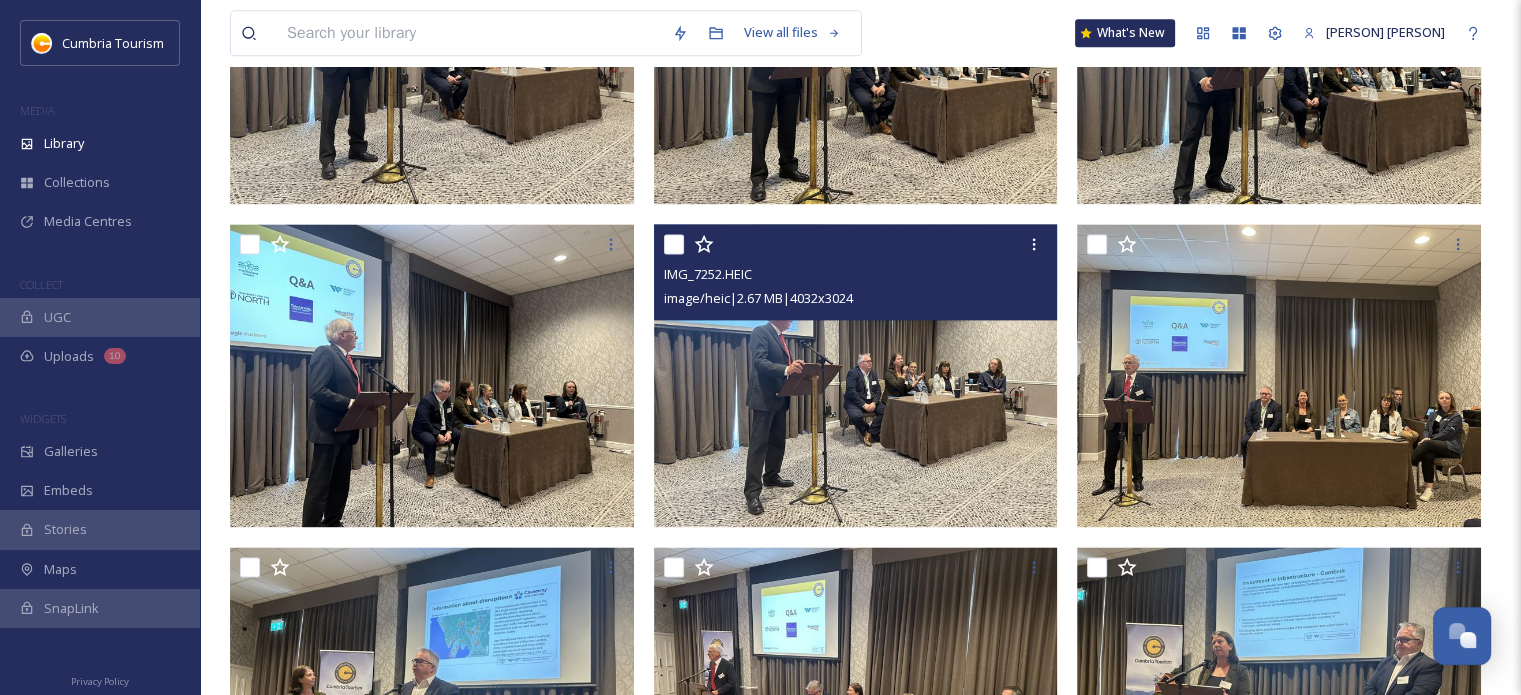 click at bounding box center [856, 375] 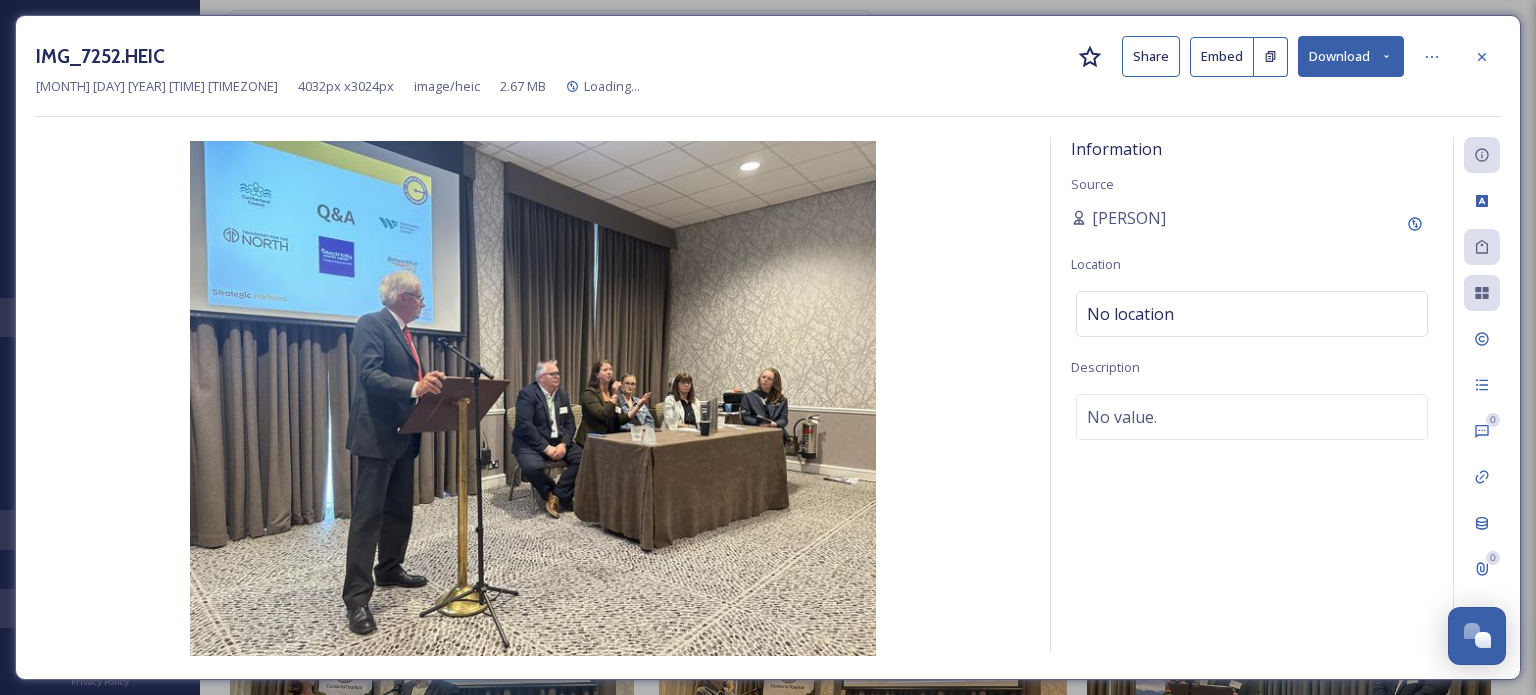 click at bounding box center [533, 398] 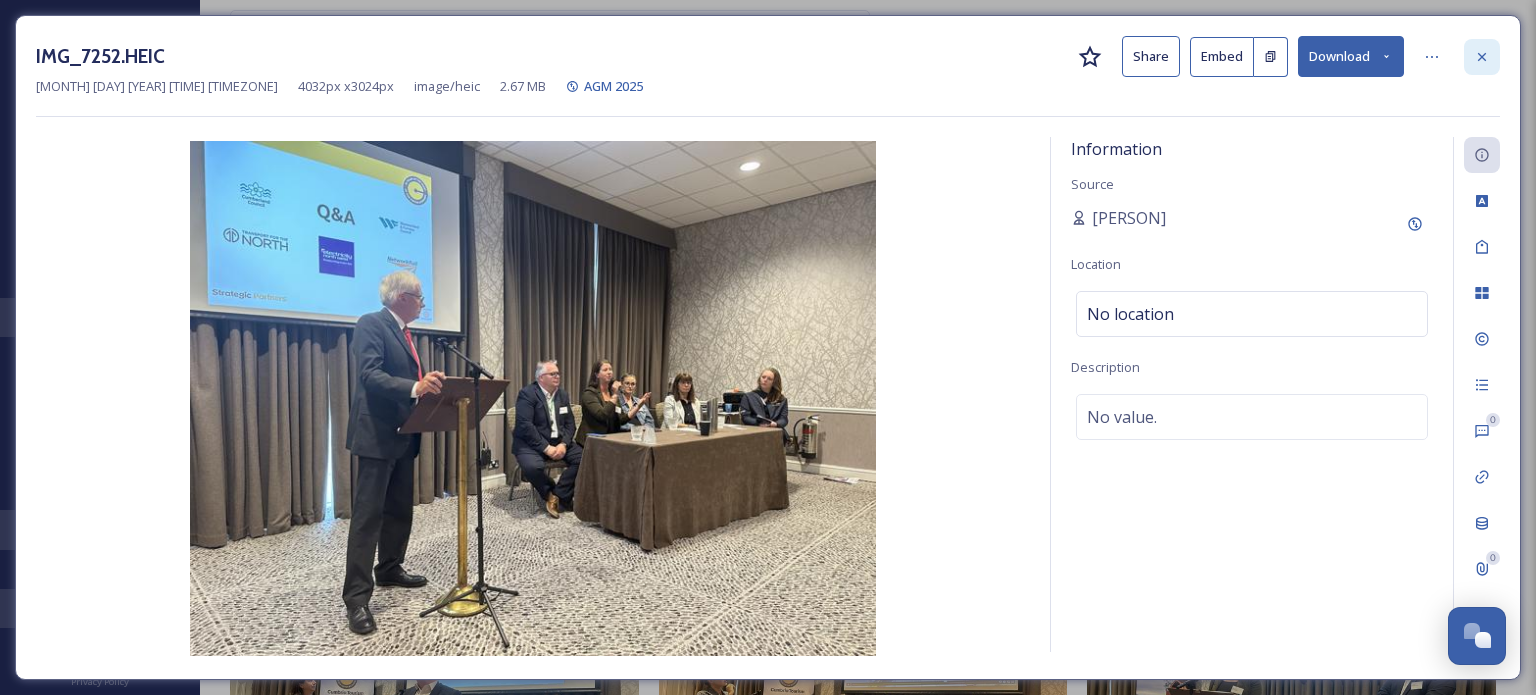 click 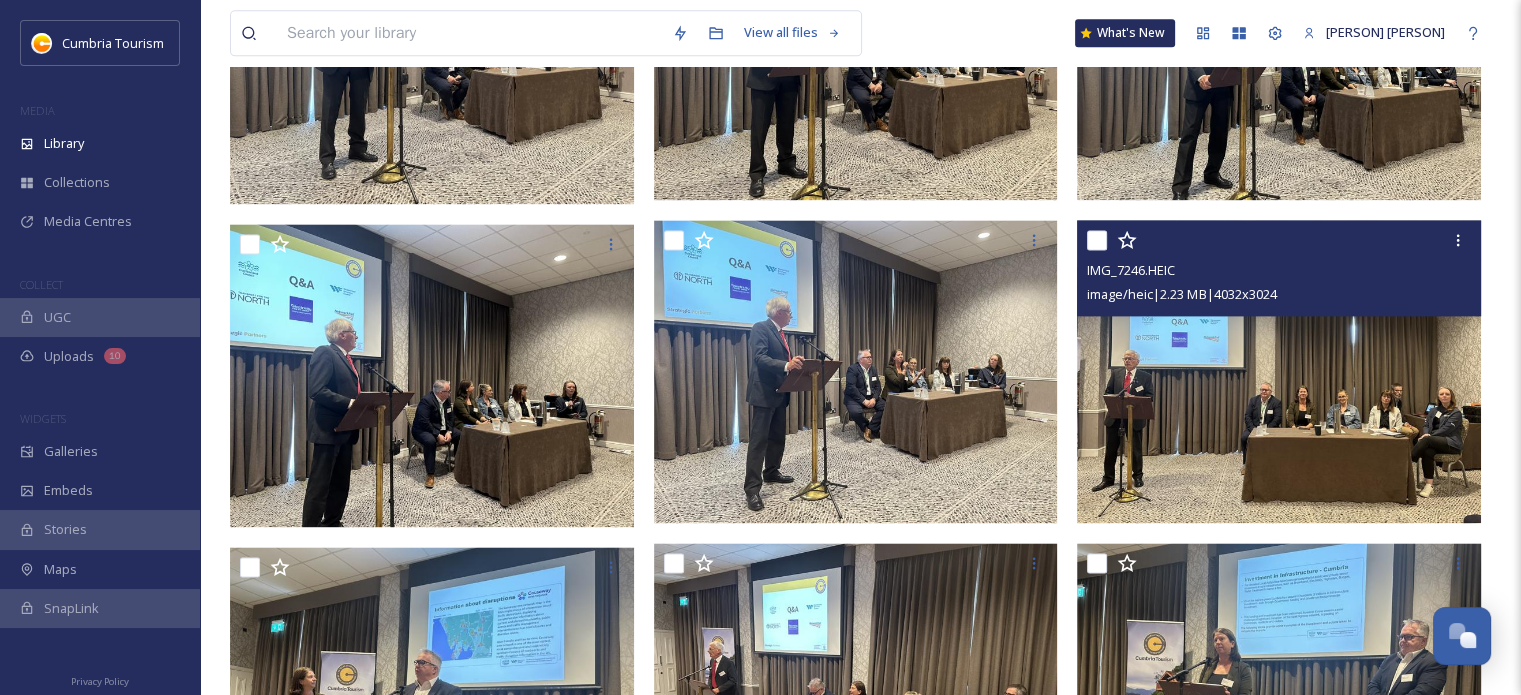 click at bounding box center (1279, 371) 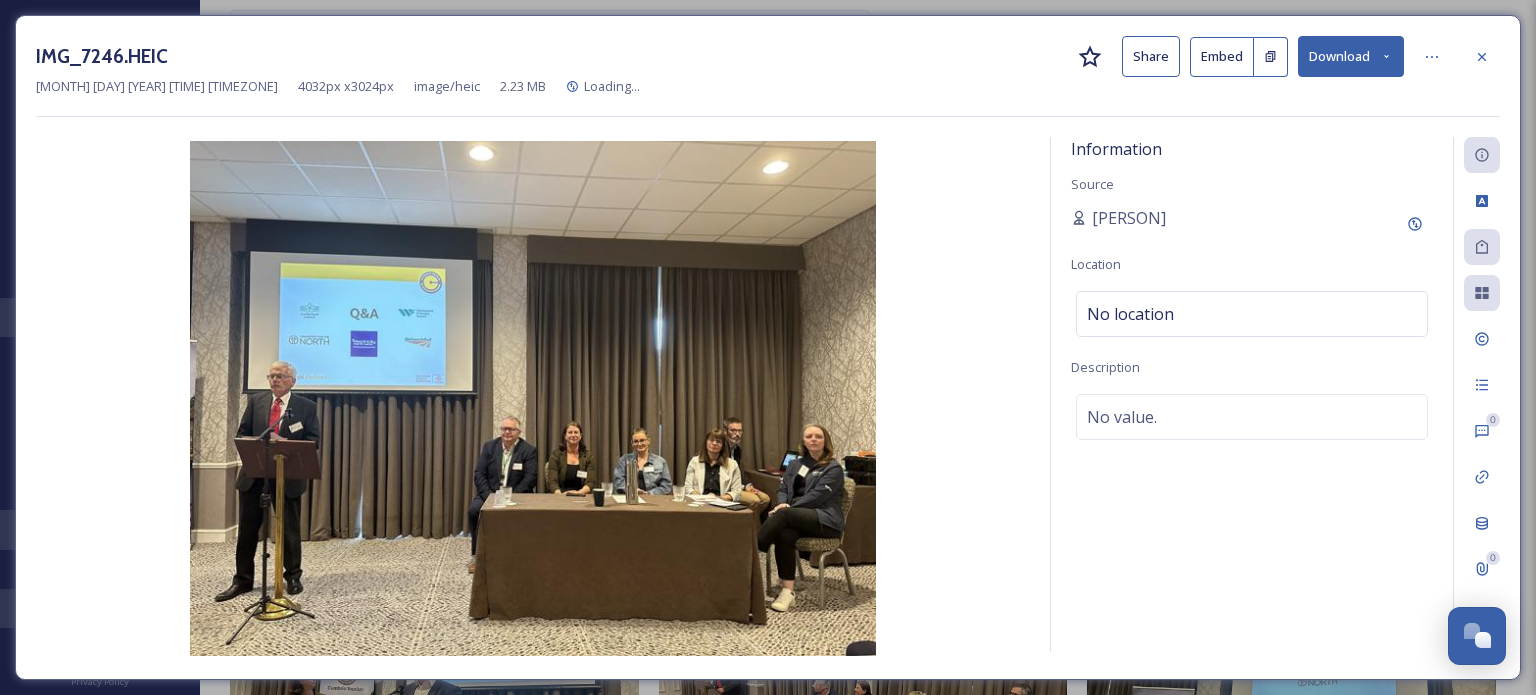 click at bounding box center [533, 398] 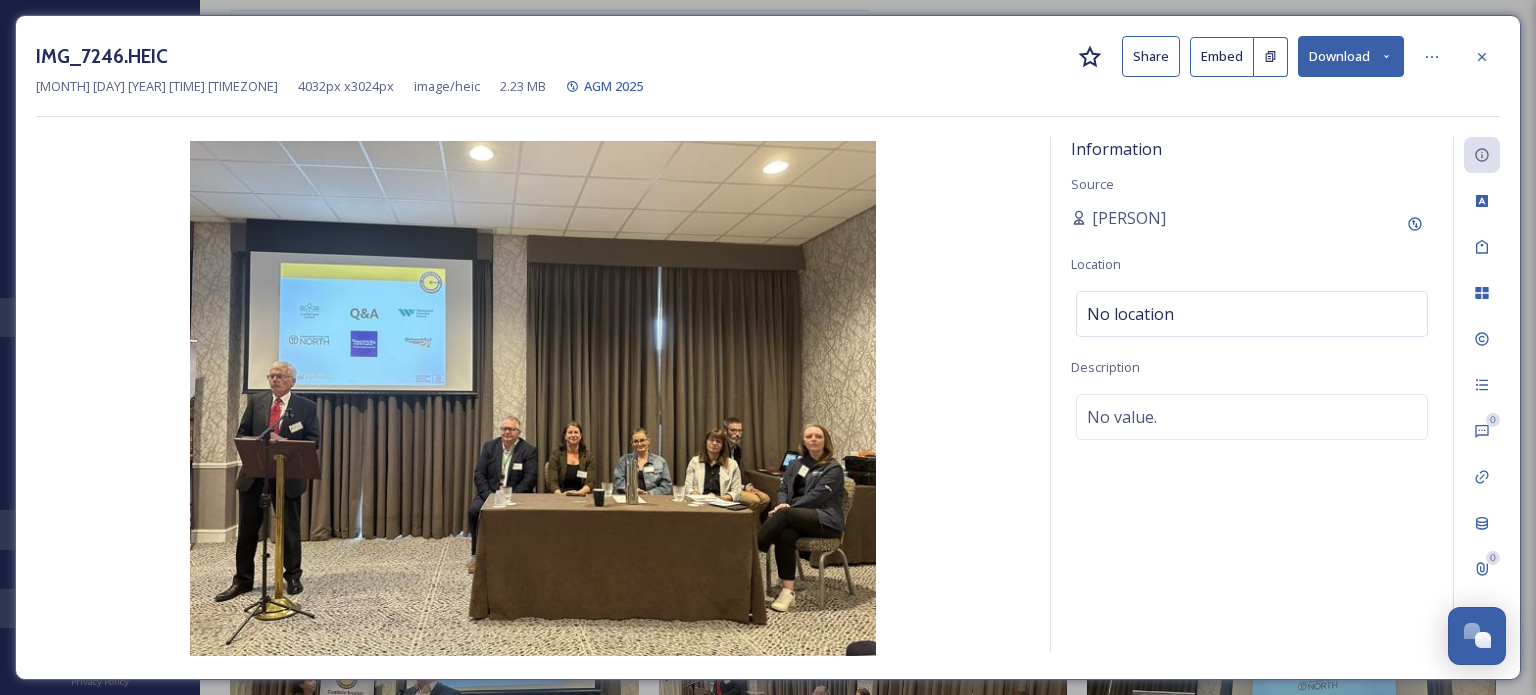 click on "Download" at bounding box center (1351, 56) 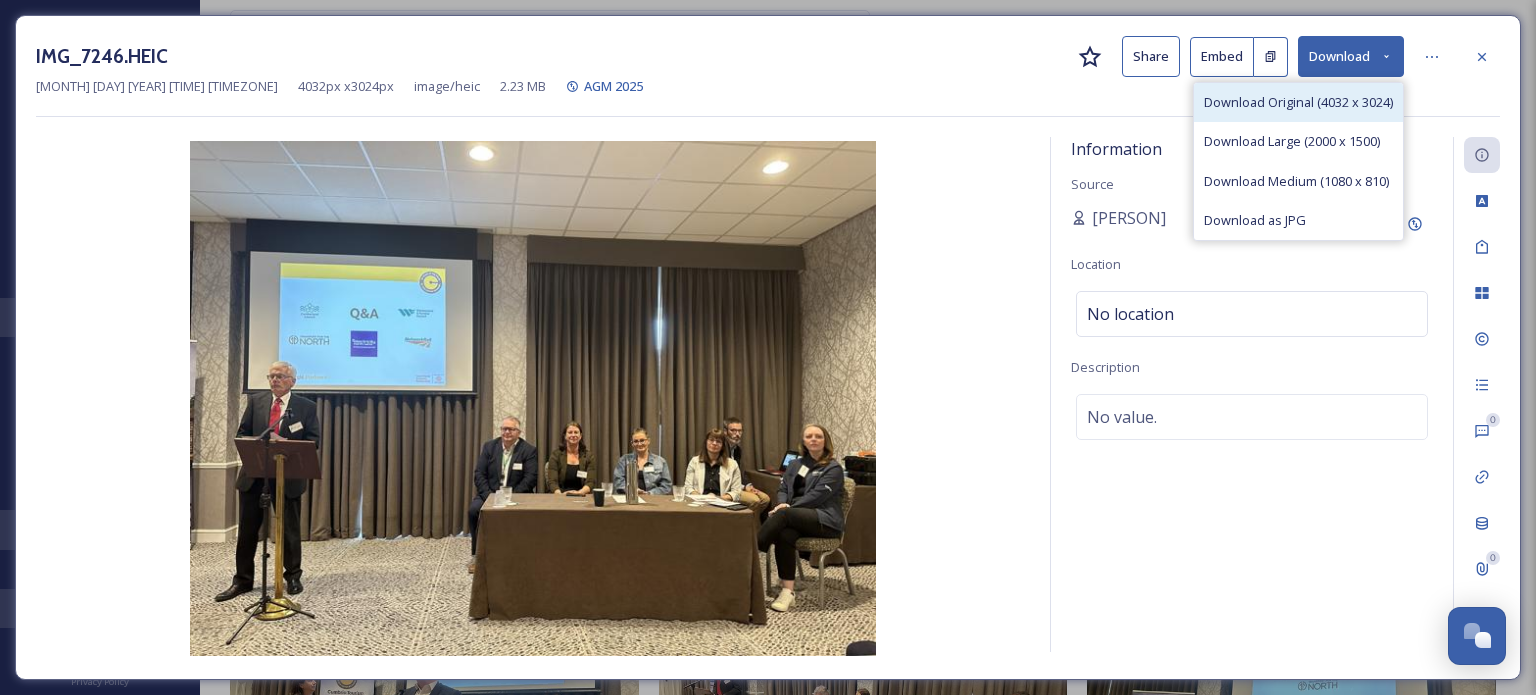 click on "Download Original (4032 x 3024)" at bounding box center (1298, 102) 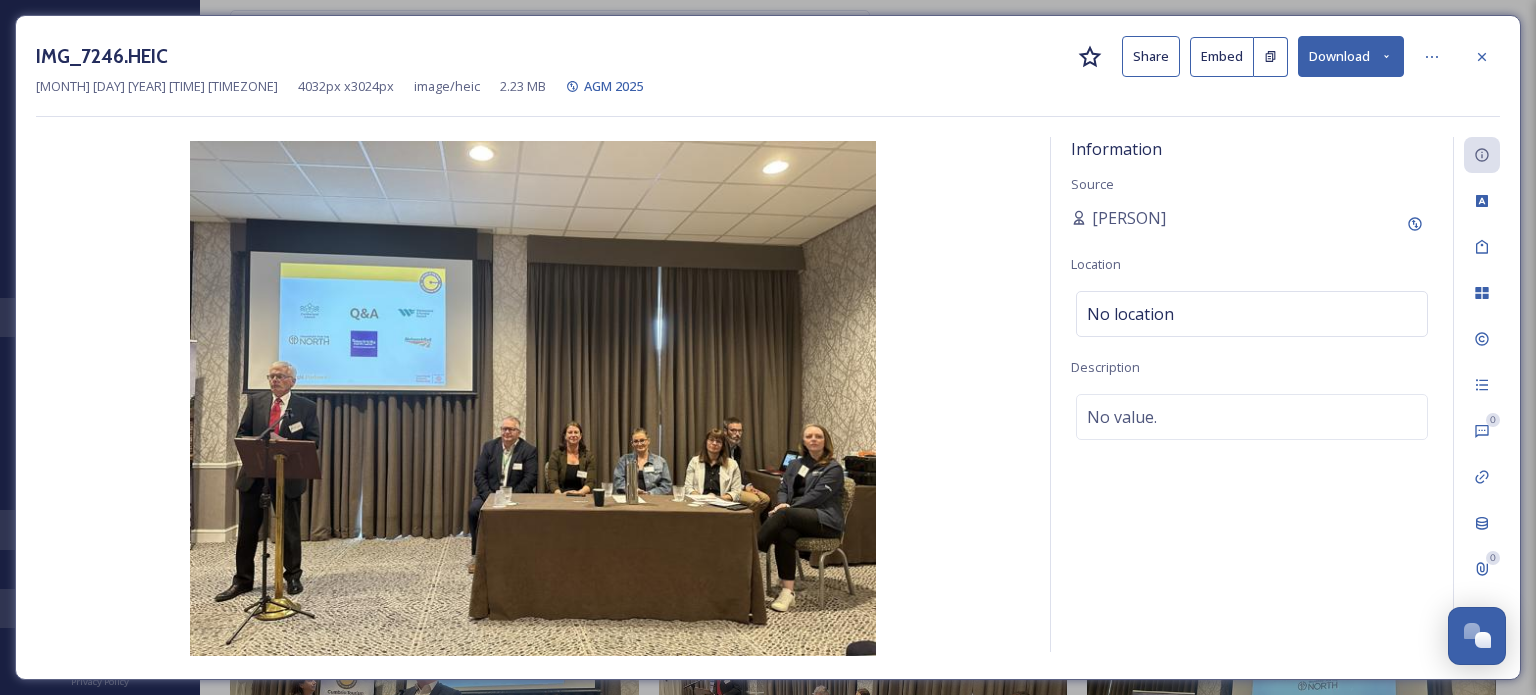 click on "IMG_7246.HEIC Share Embed Download [MONTH] [DAY] [YEAR] [TIME] [TIMEZONE] [PIXEL] px x [PIXEL] px image/heic [SIZE] [METADATA] [METADATA] [METADATA] [PERSON] [LOCATION] [DESCRIPTION] [VALUE]. [NUMBER] [NUMBER]" at bounding box center (768, 347) 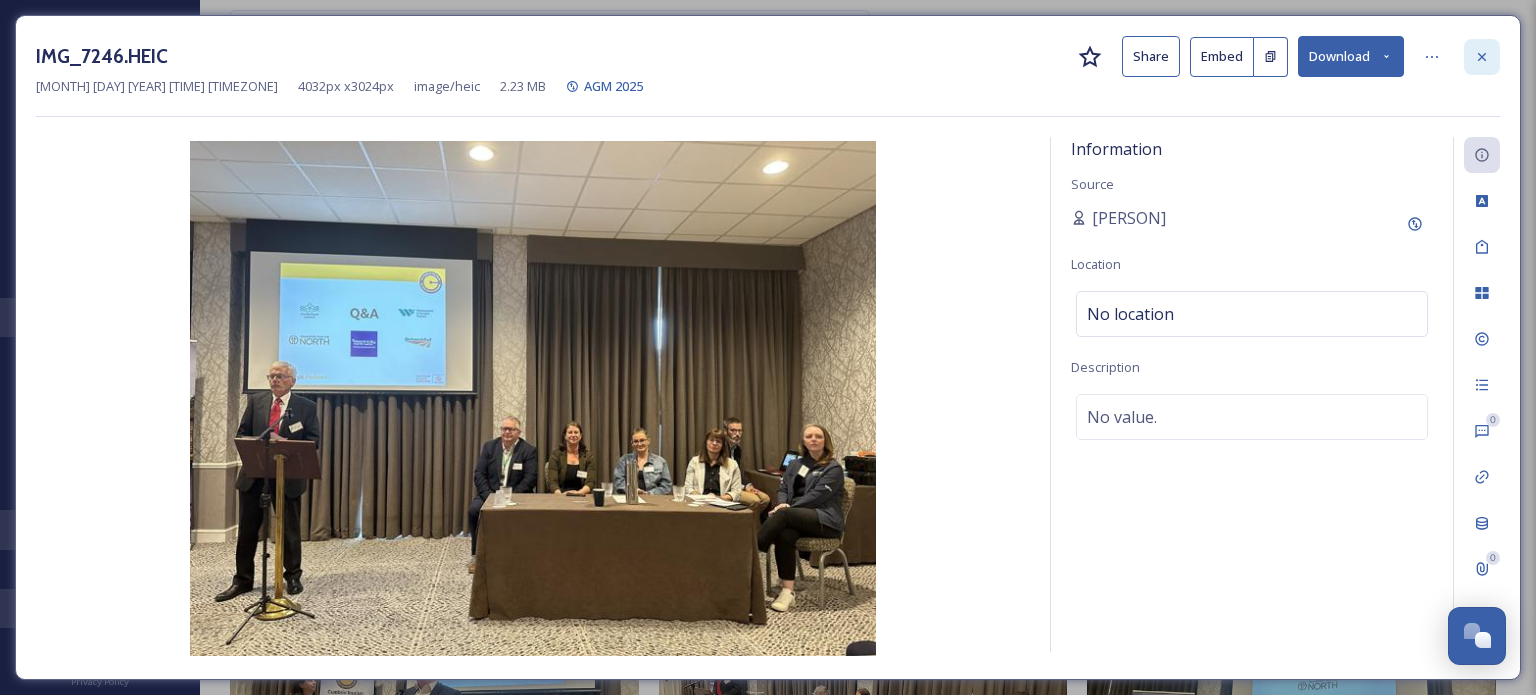 click at bounding box center [1482, 57] 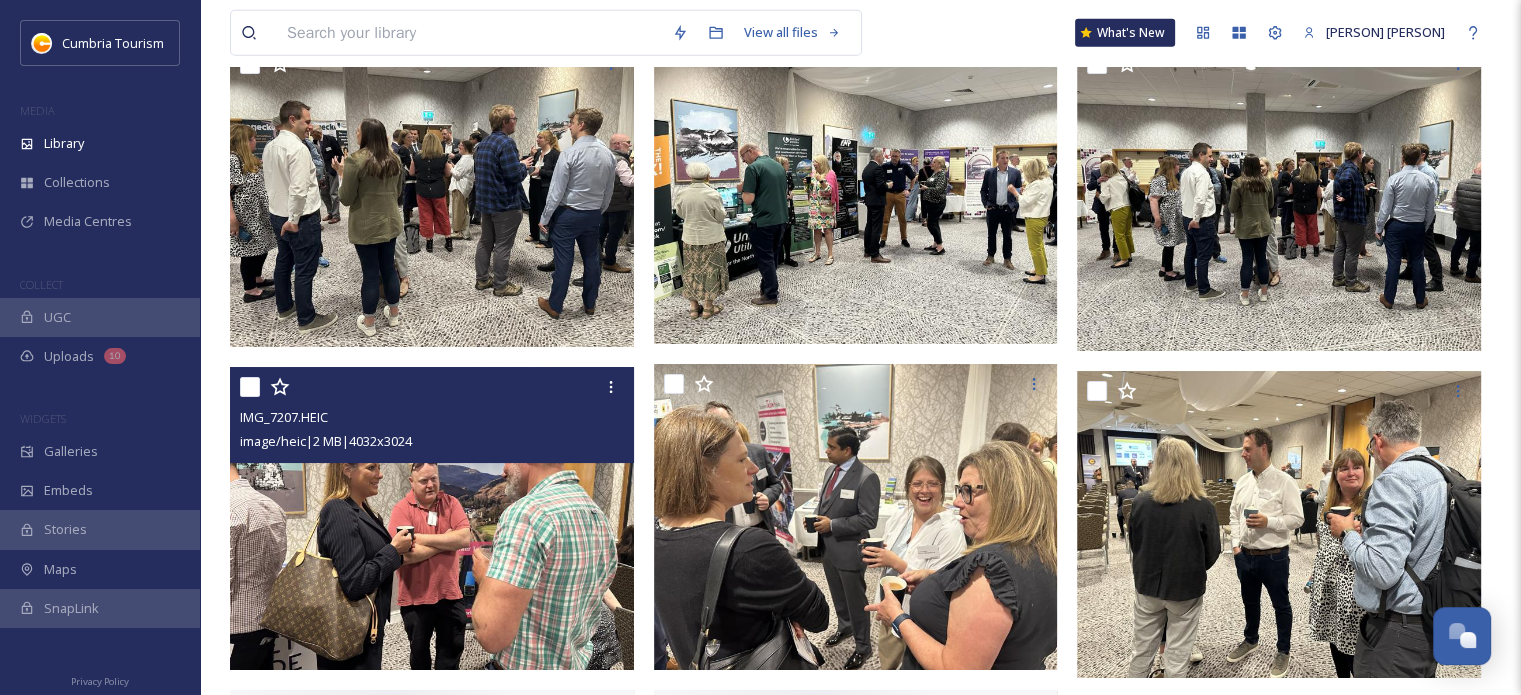 scroll, scrollTop: 5863, scrollLeft: 0, axis: vertical 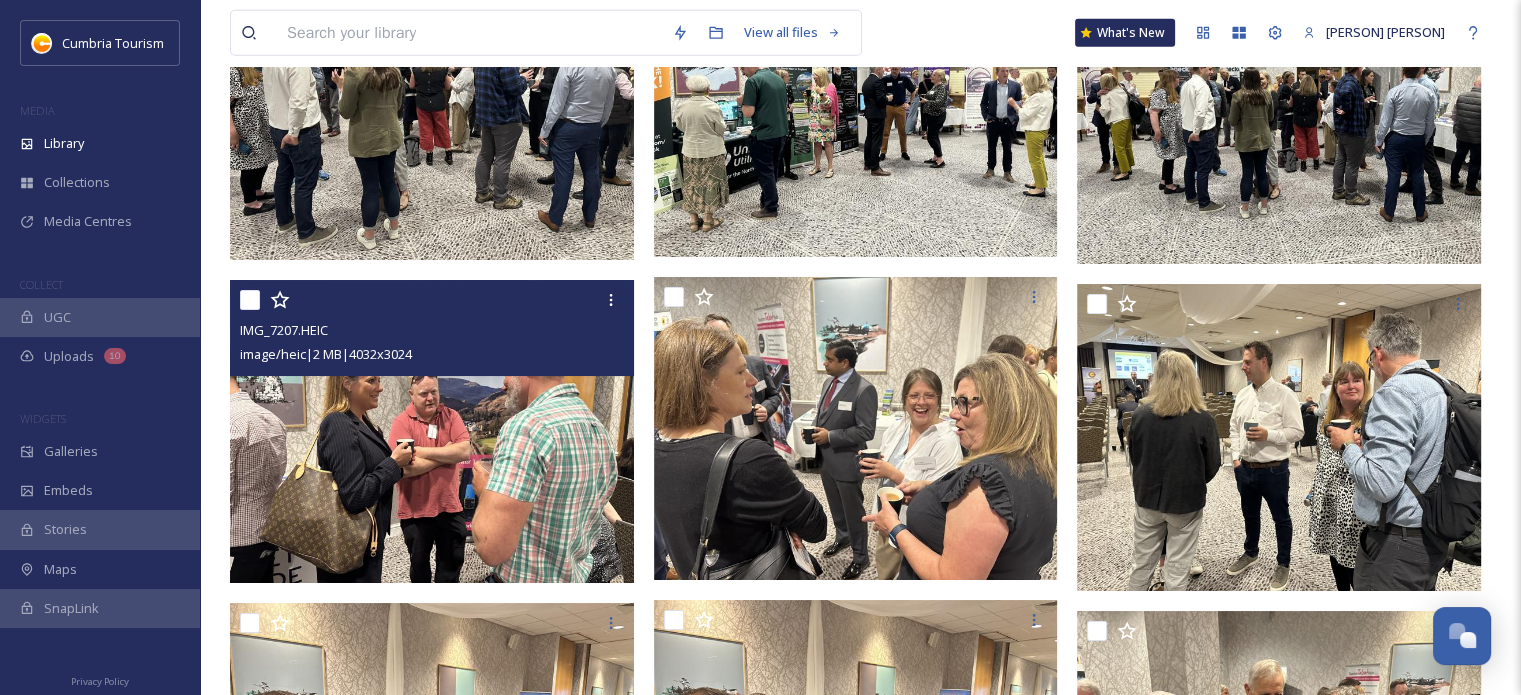 click at bounding box center [432, 431] 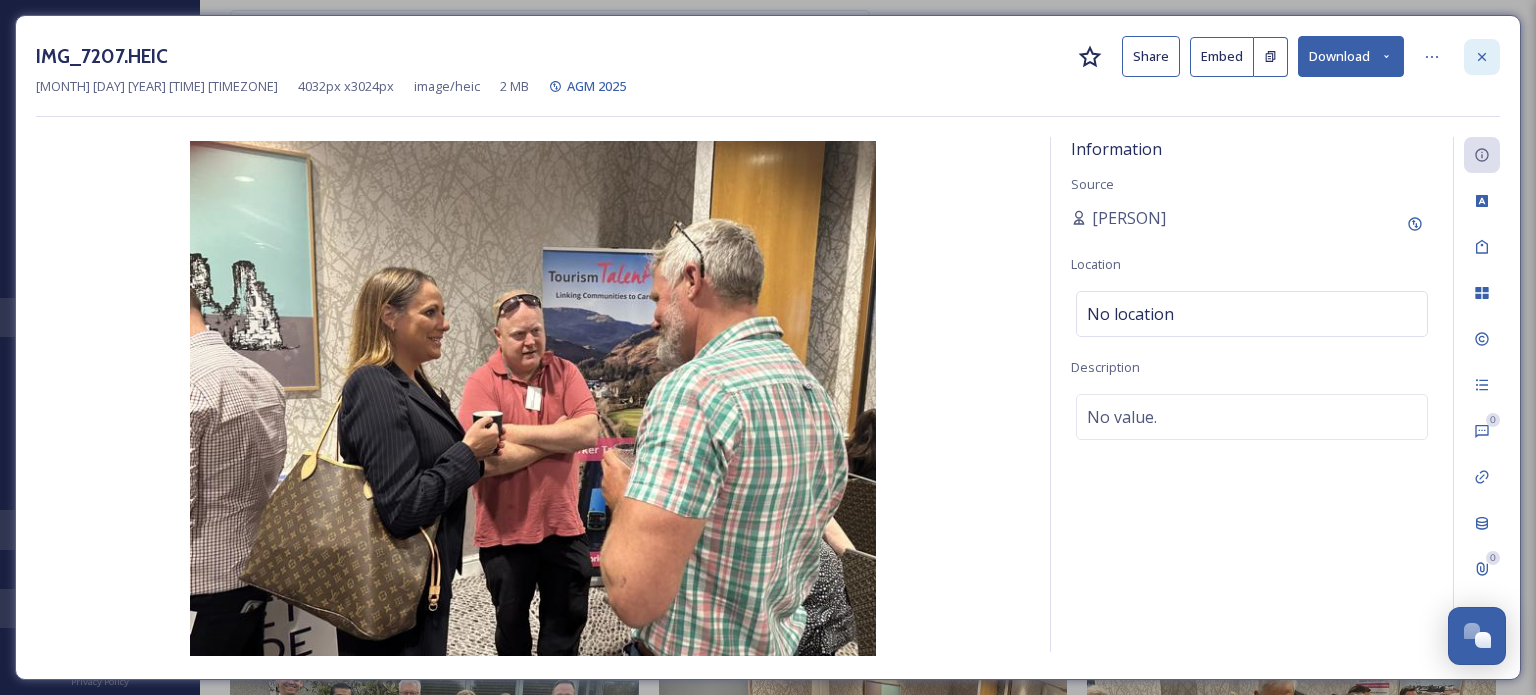 click at bounding box center [1482, 57] 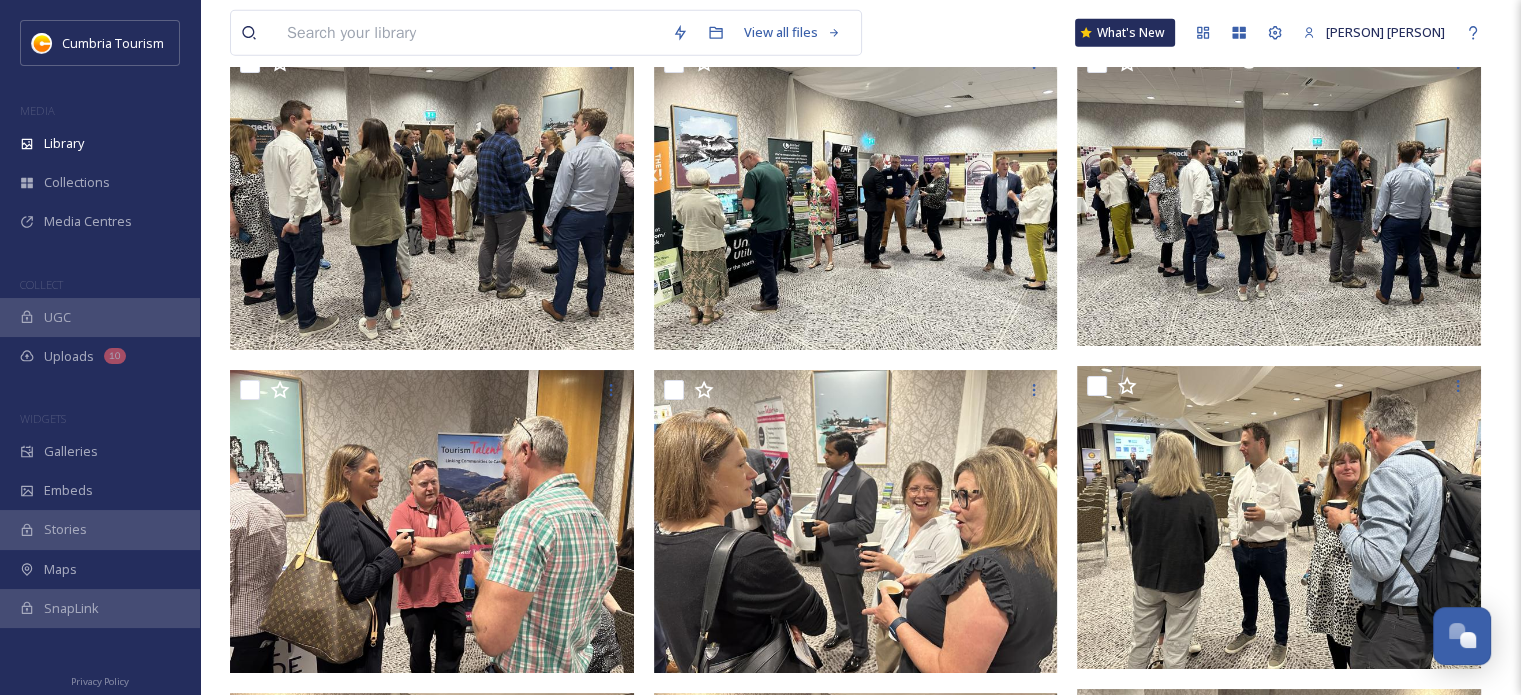 scroll, scrollTop: 5763, scrollLeft: 0, axis: vertical 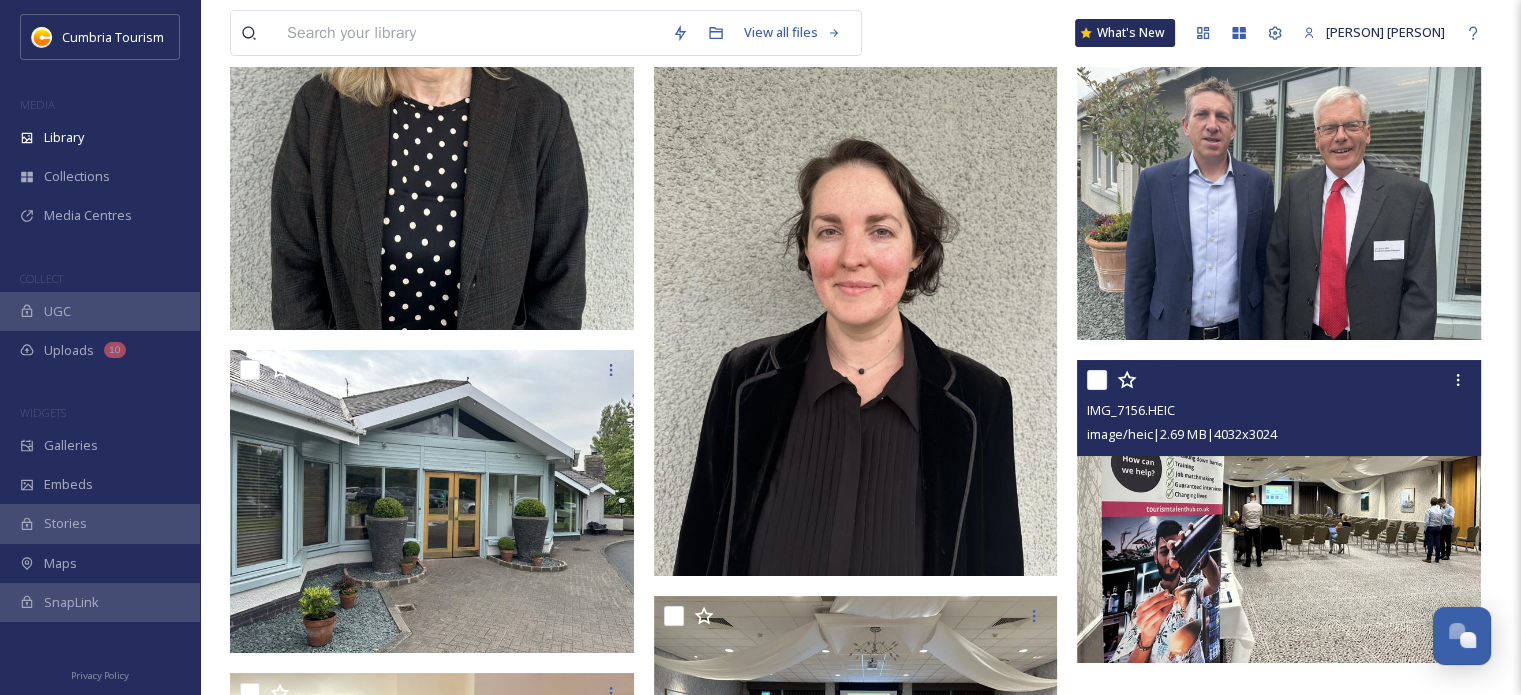 click at bounding box center (1279, 511) 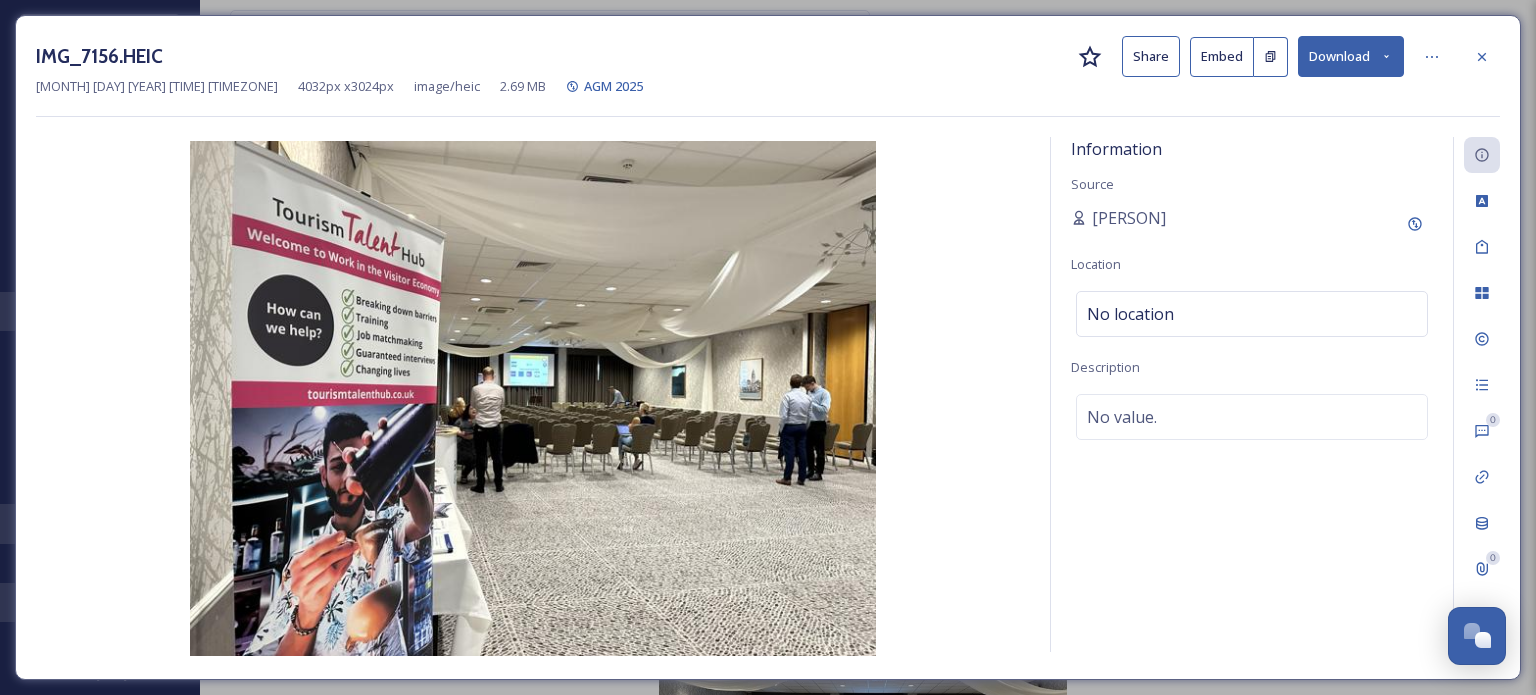 click on "Download" at bounding box center (1351, 56) 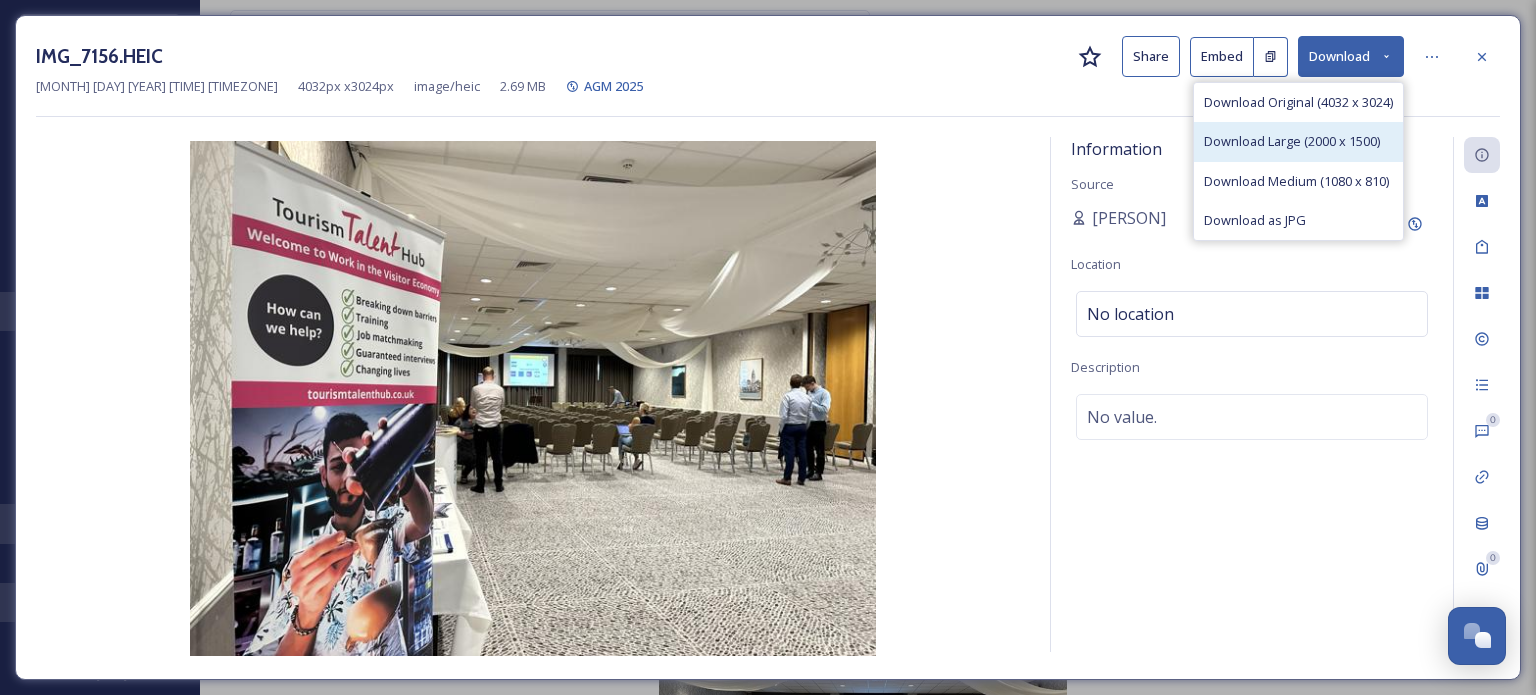 click on "Download Large (2000 x 1500)" at bounding box center (1292, 141) 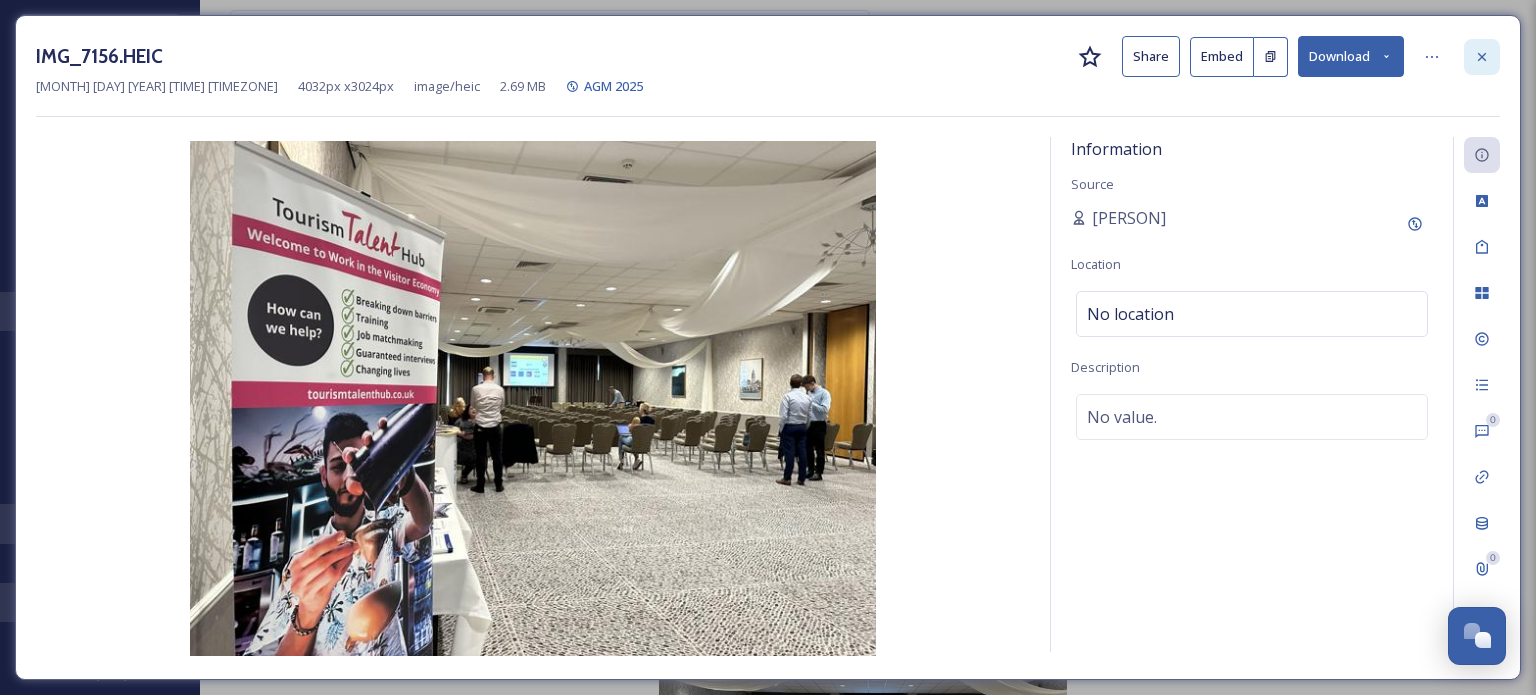 click 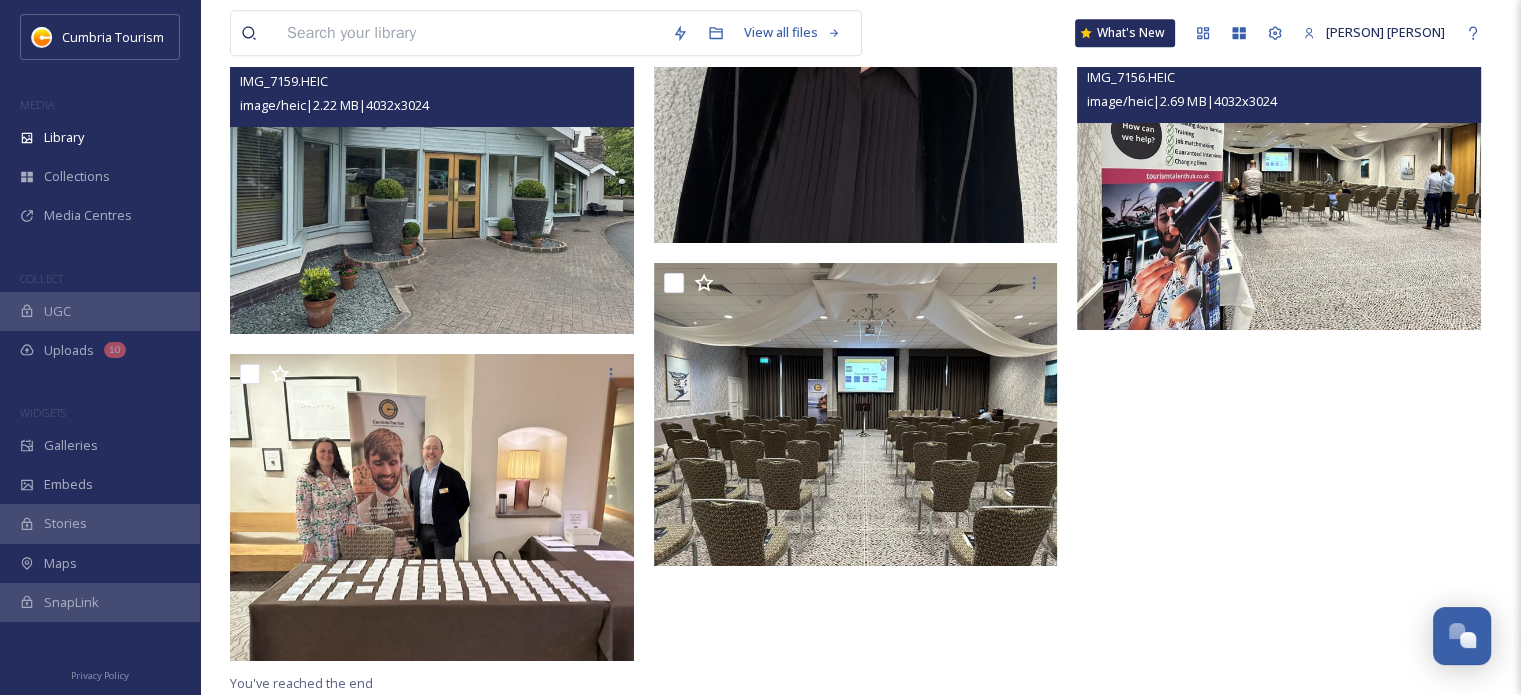 scroll, scrollTop: 8799, scrollLeft: 0, axis: vertical 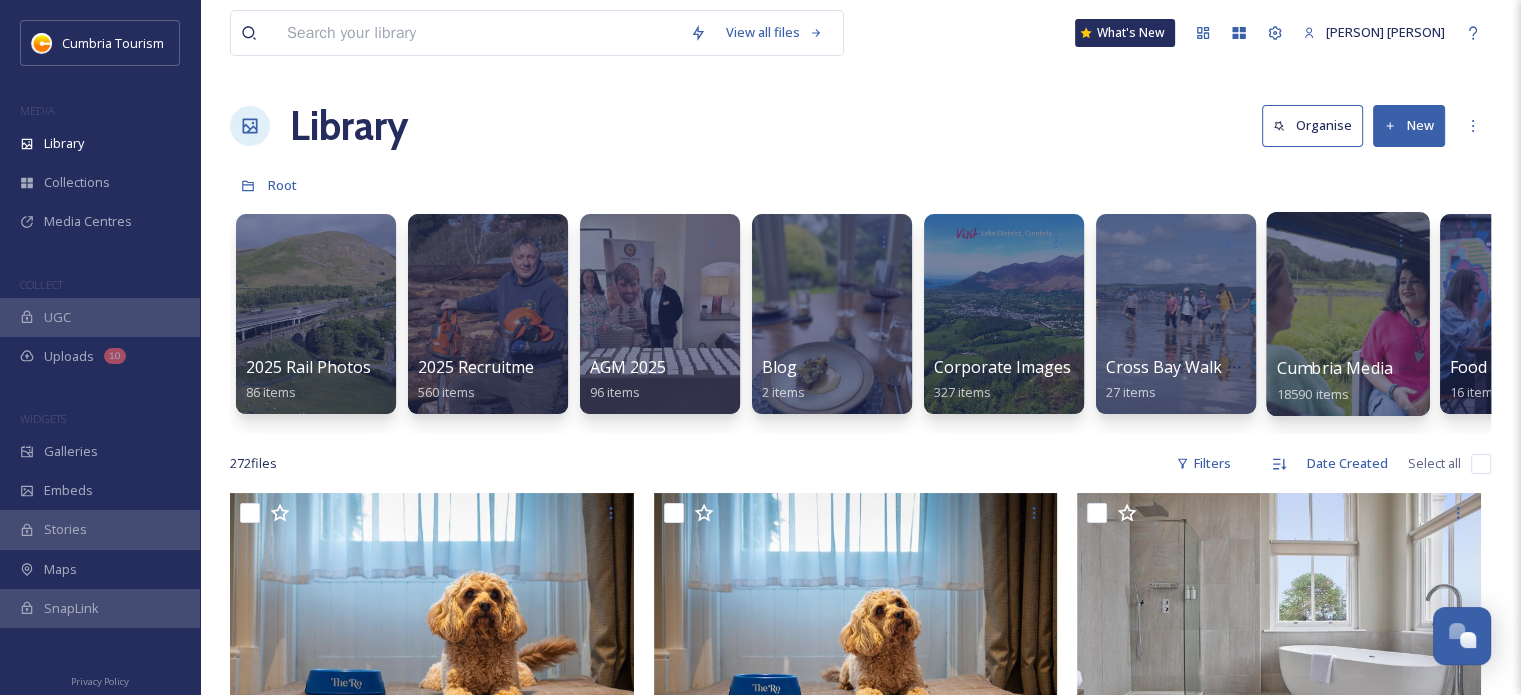 click at bounding box center (1347, 314) 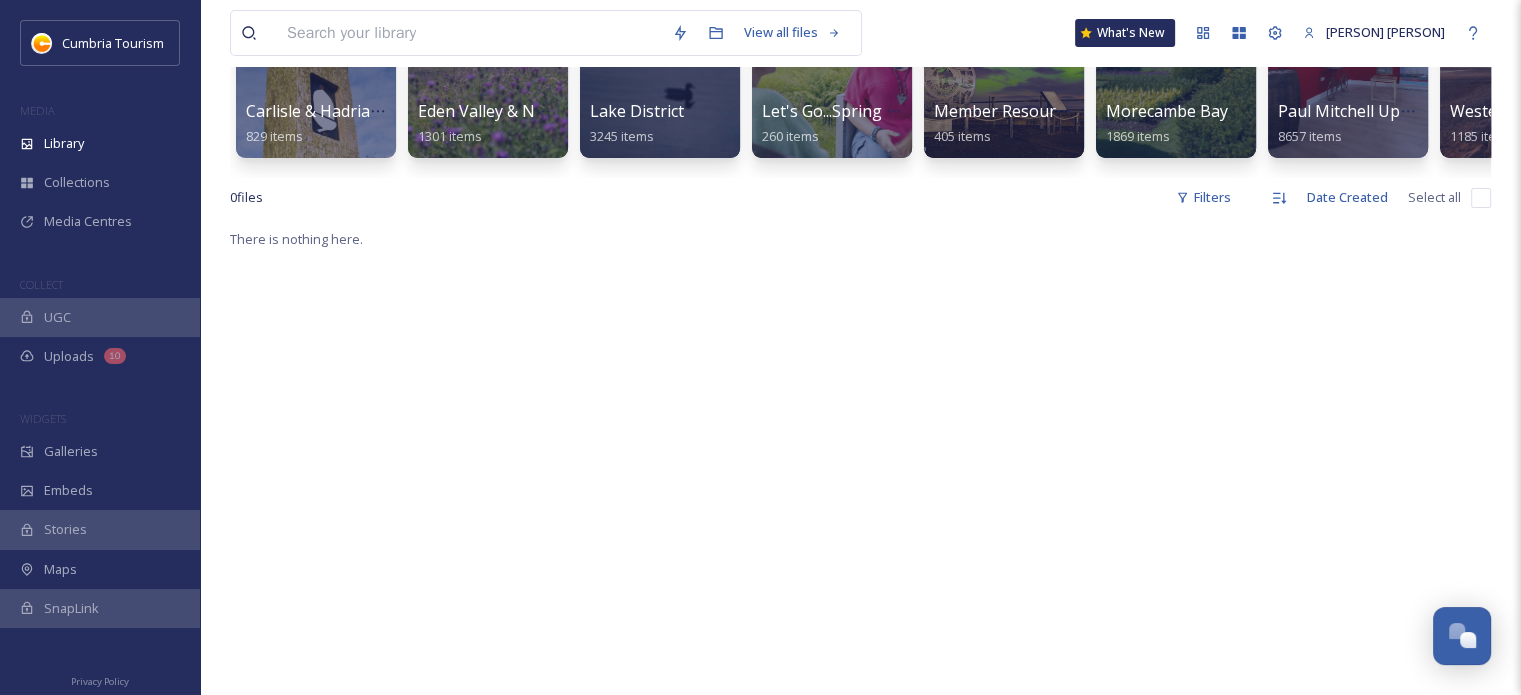 scroll, scrollTop: 0, scrollLeft: 0, axis: both 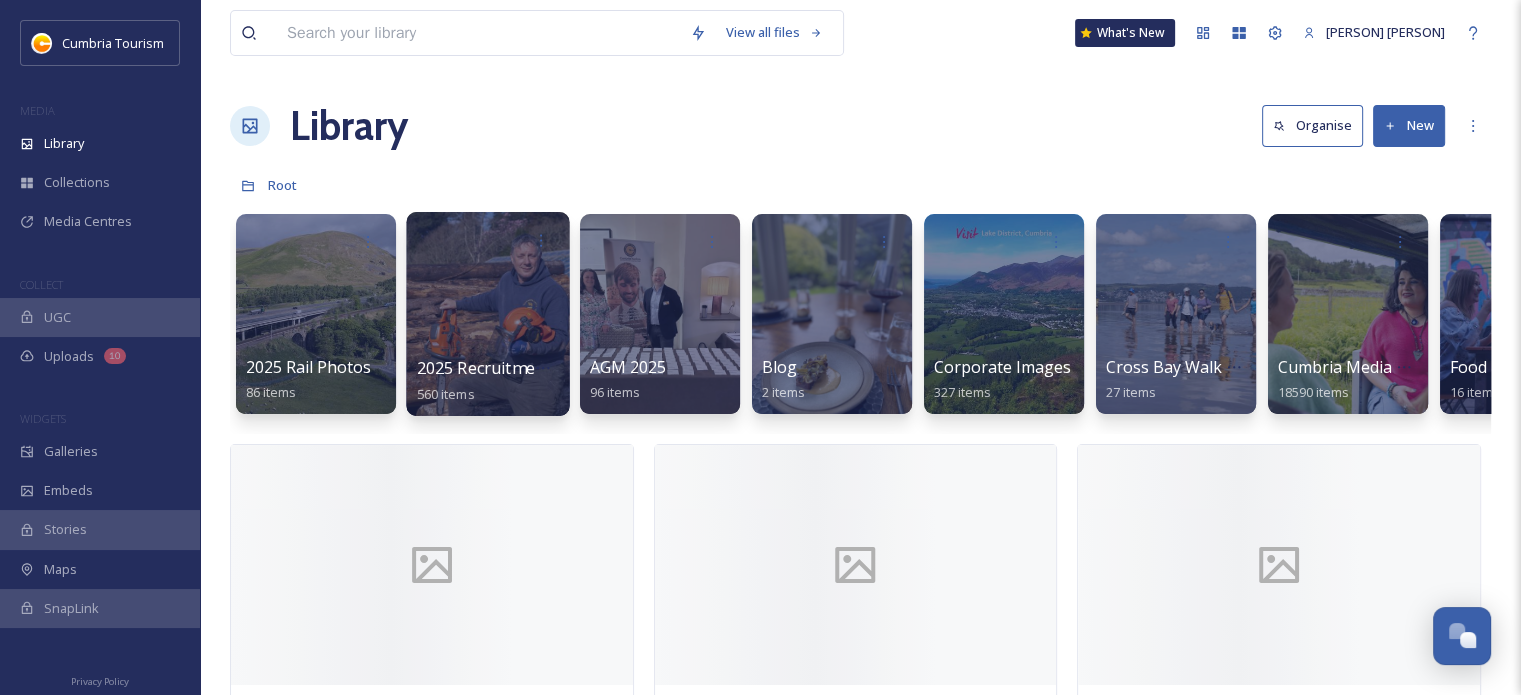 click at bounding box center [487, 314] 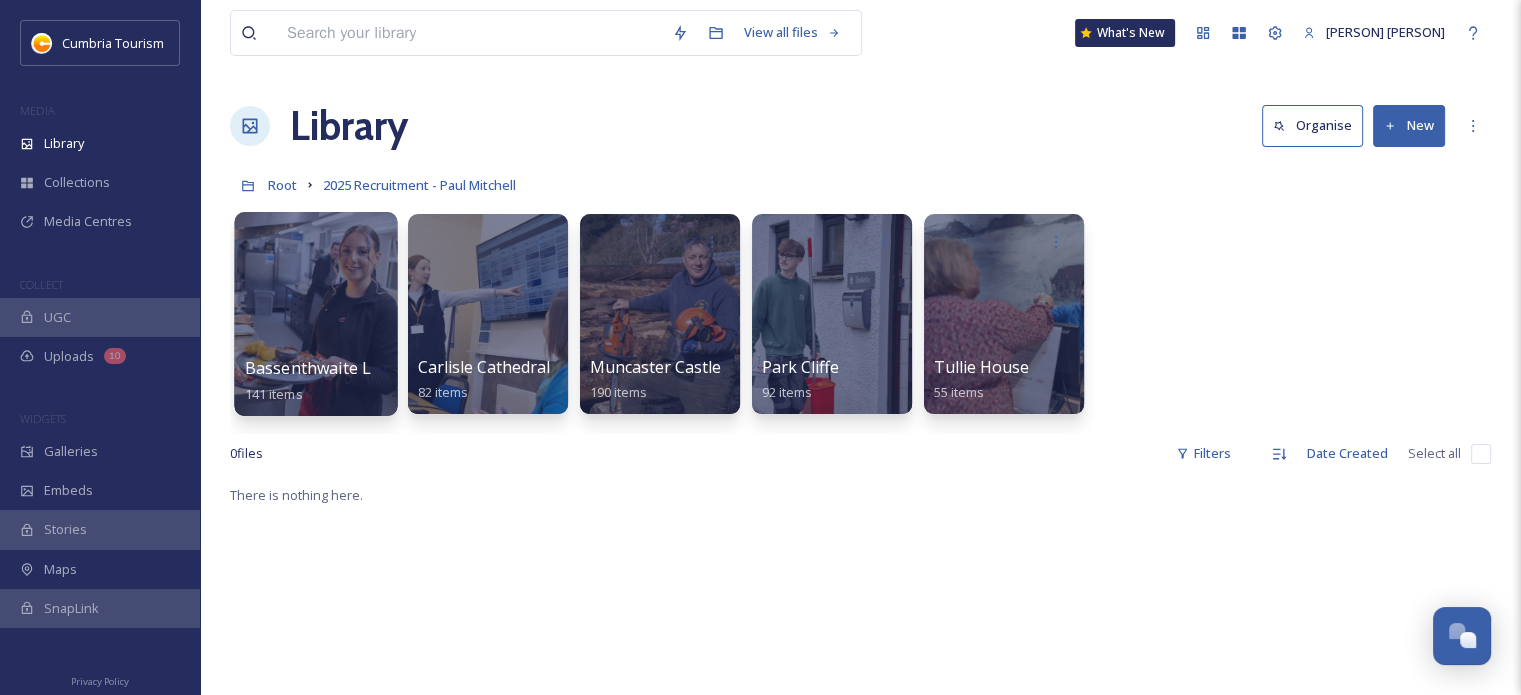 click at bounding box center (315, 314) 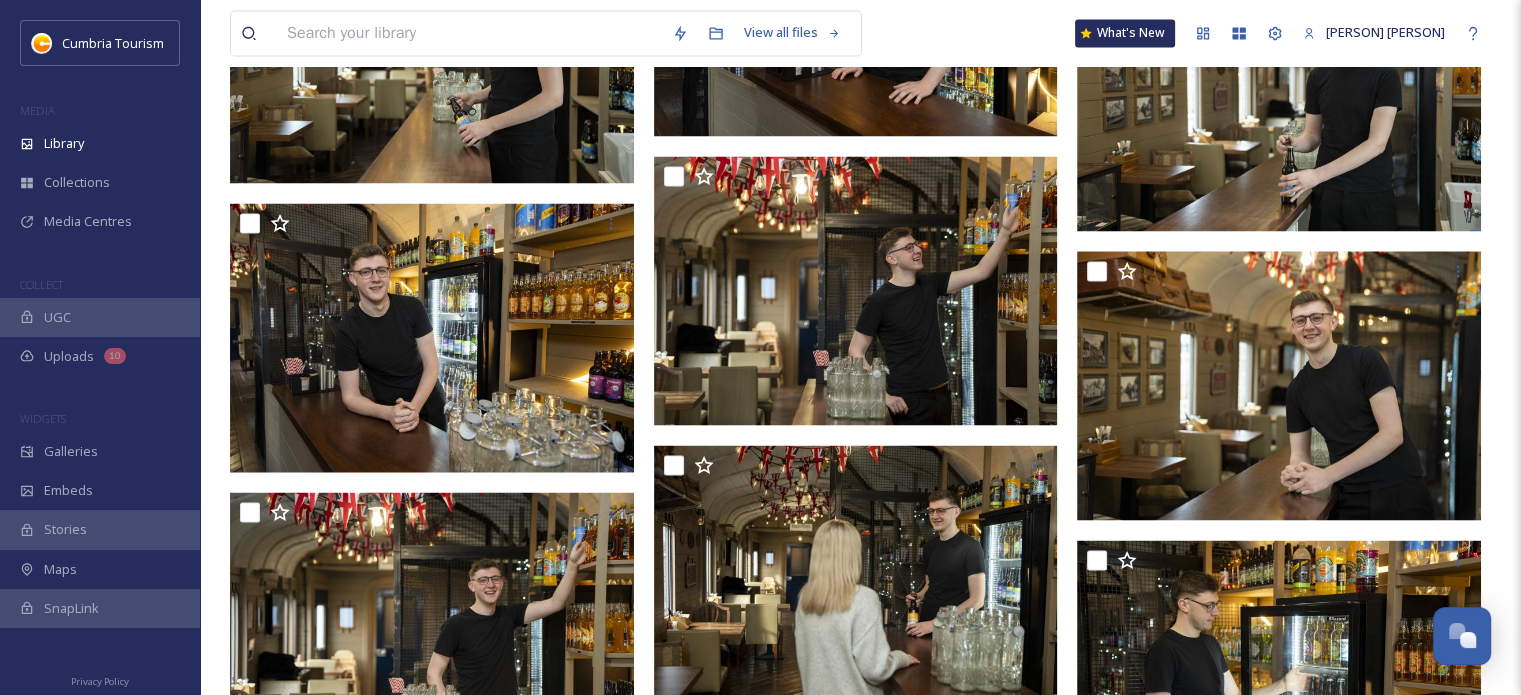 scroll, scrollTop: 3700, scrollLeft: 0, axis: vertical 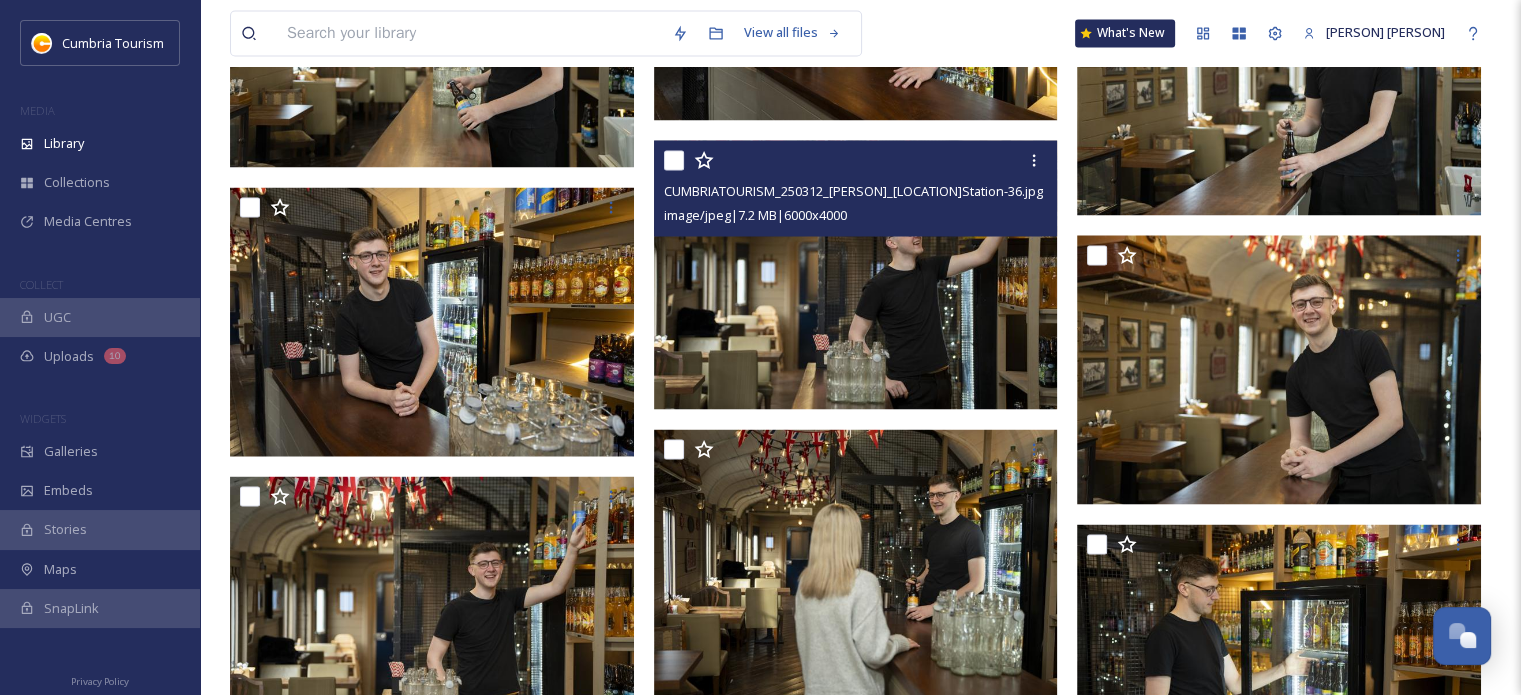 click on "image/jpeg  |  7.2 MB  |  6000  x  4000" at bounding box center [755, 214] 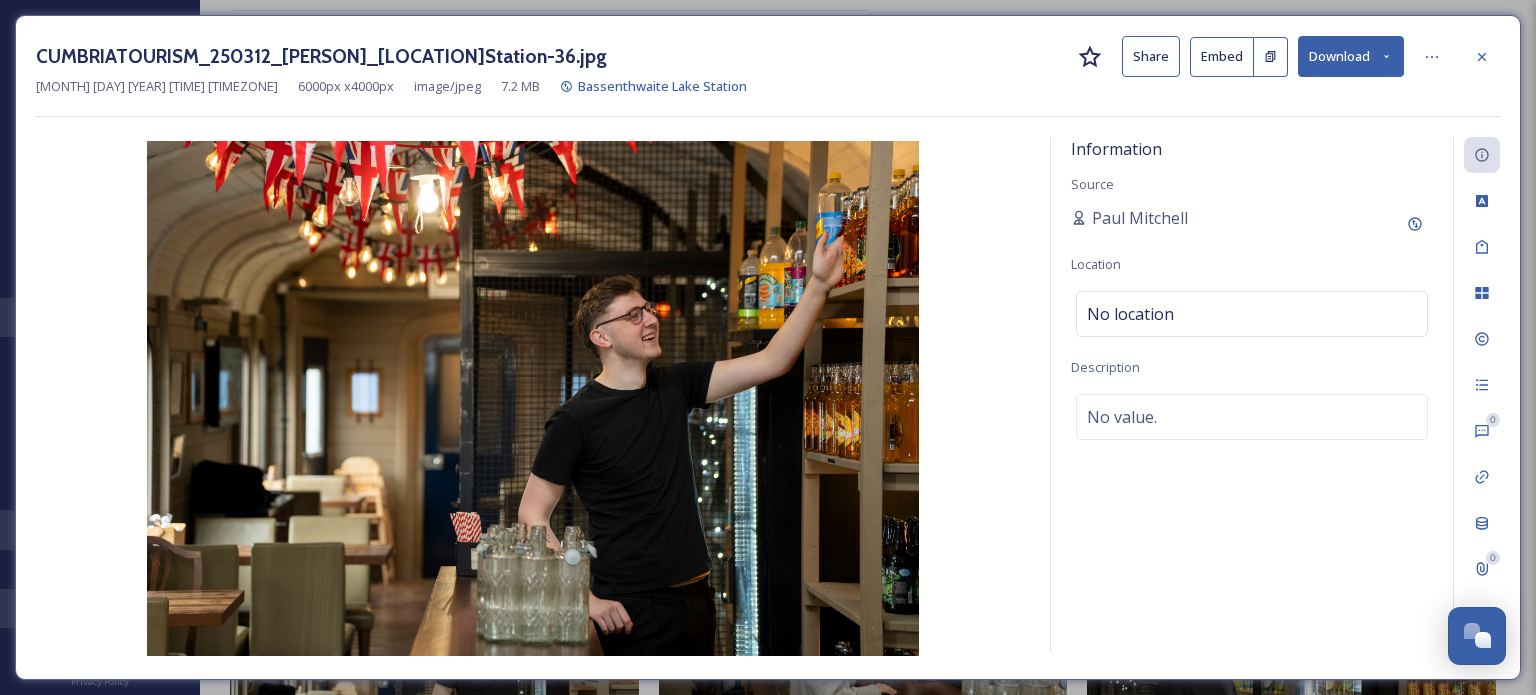 click on "Download" at bounding box center [1351, 56] 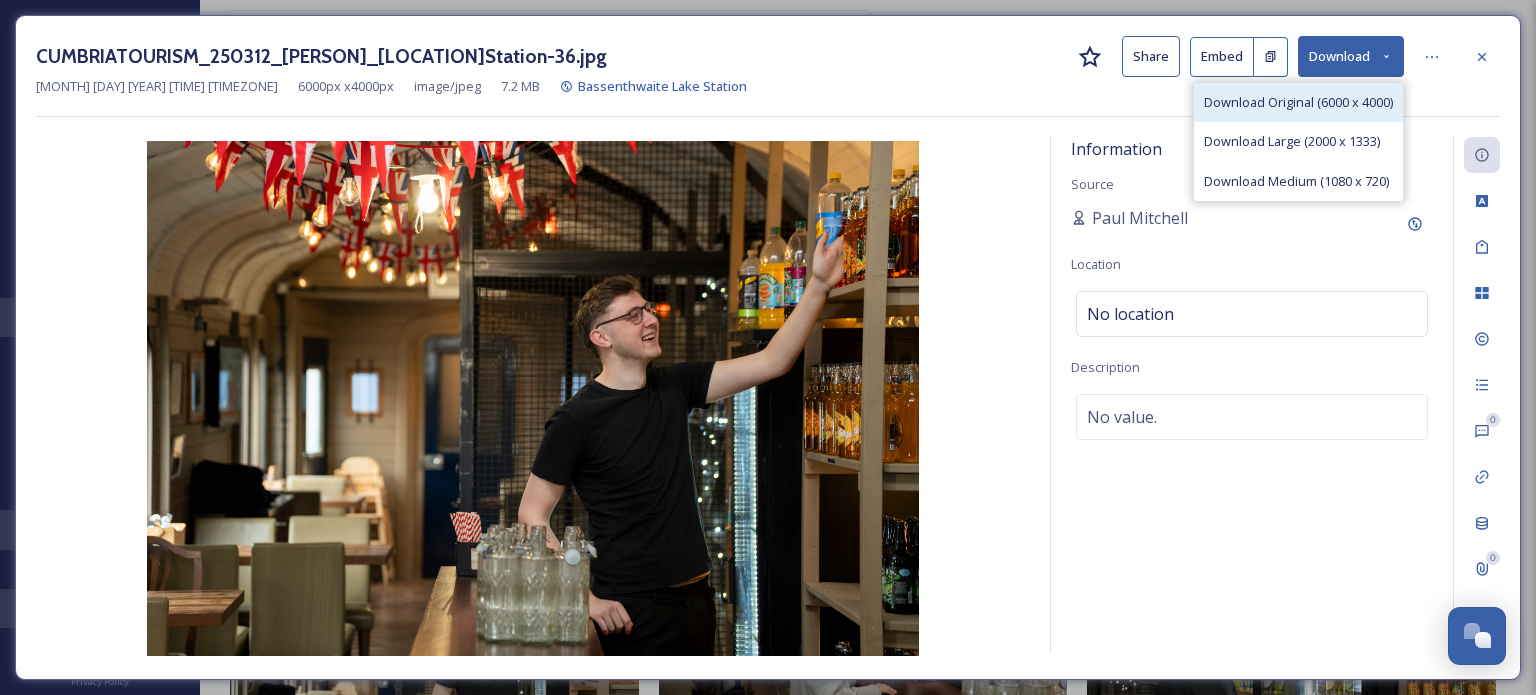click on "Download Original (6000 x 4000)" at bounding box center [1298, 102] 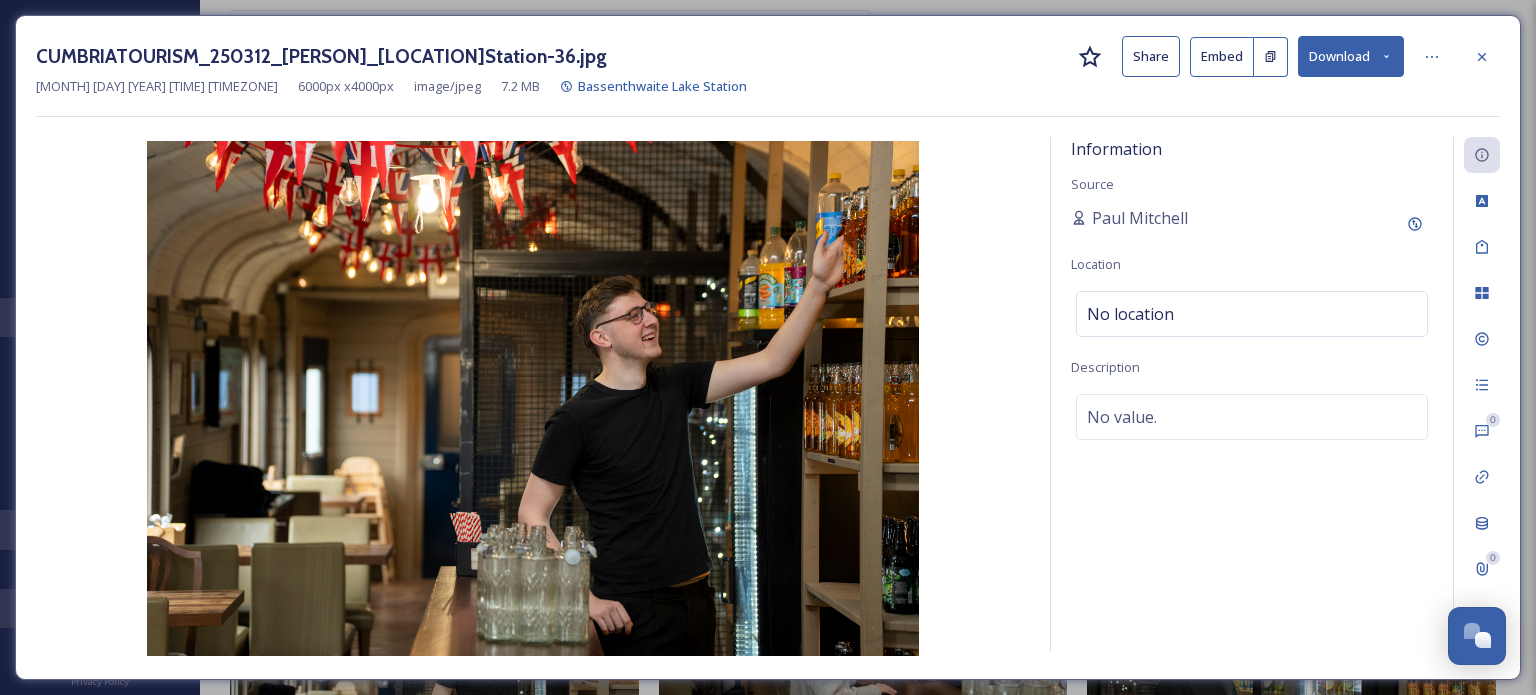 click at bounding box center (1482, 57) 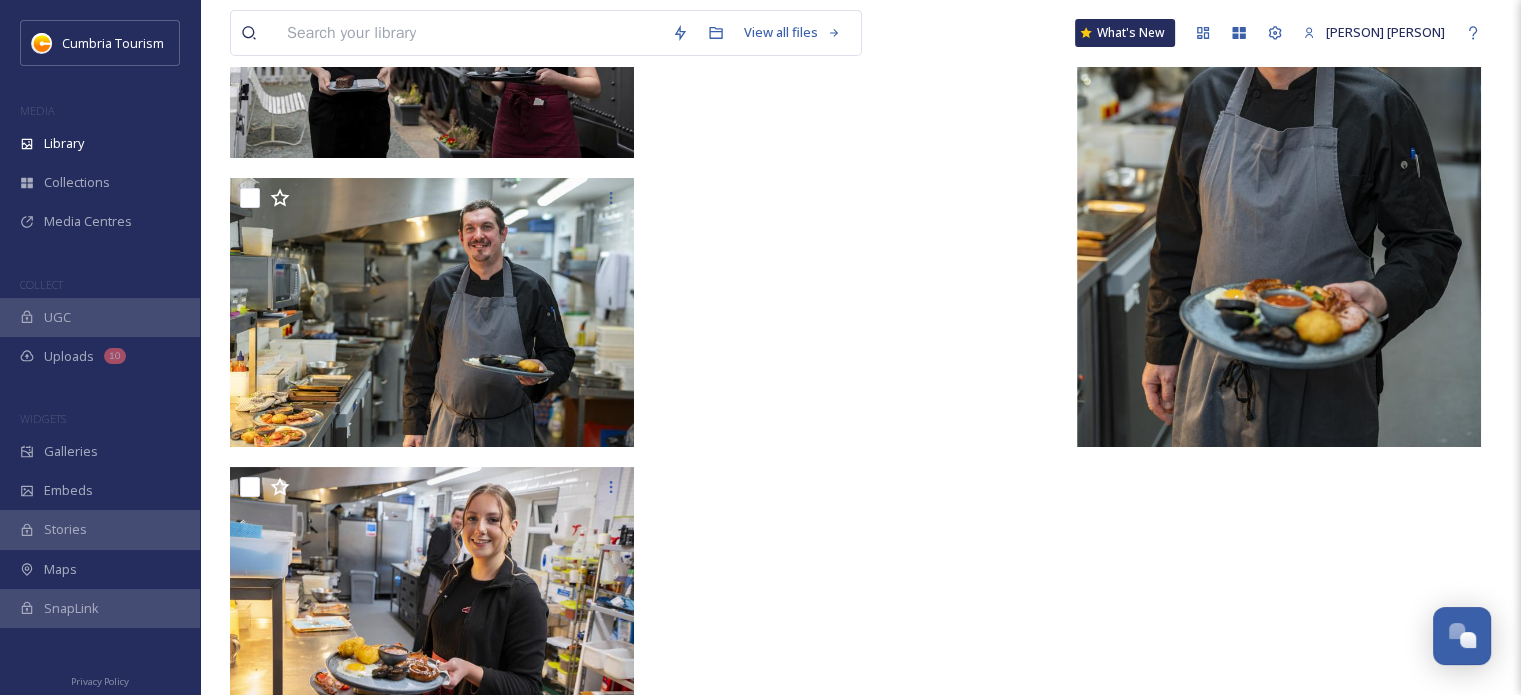 scroll, scrollTop: 14484, scrollLeft: 0, axis: vertical 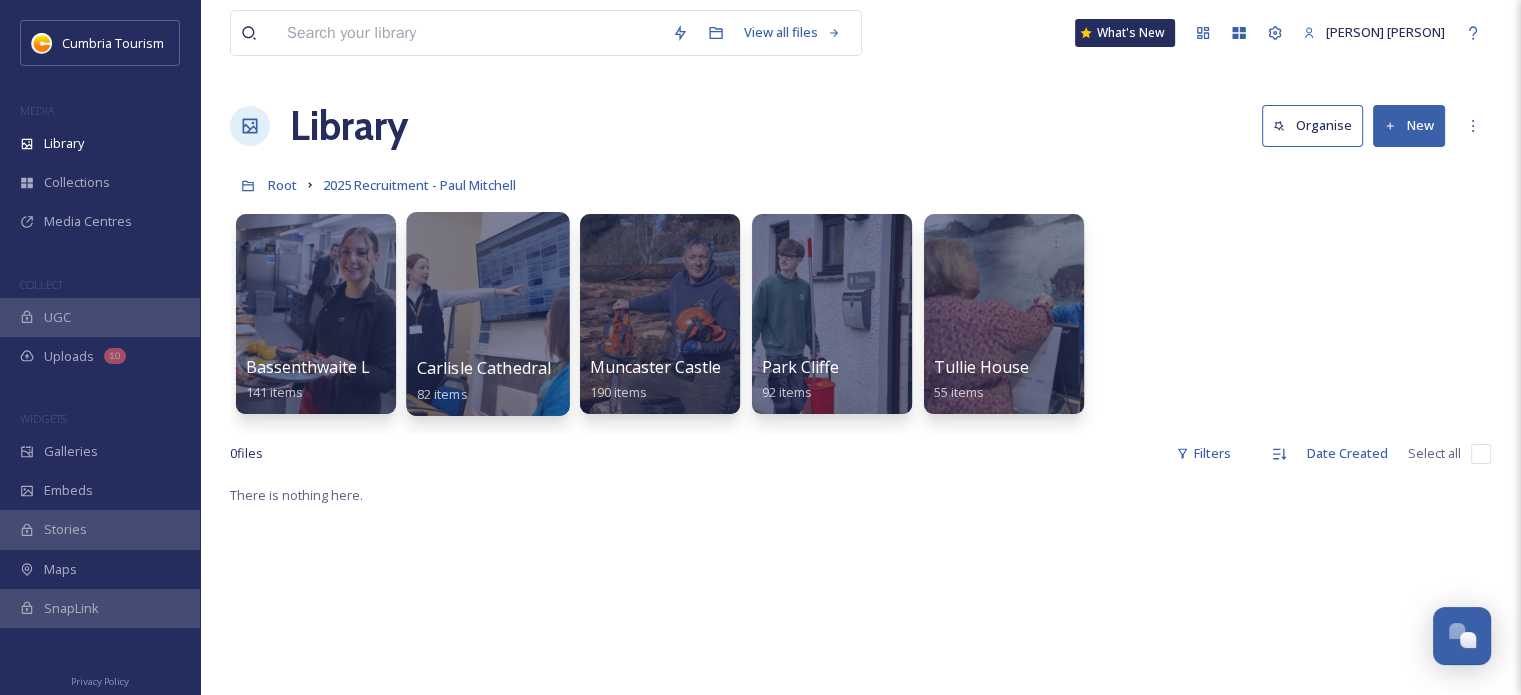 click at bounding box center (487, 314) 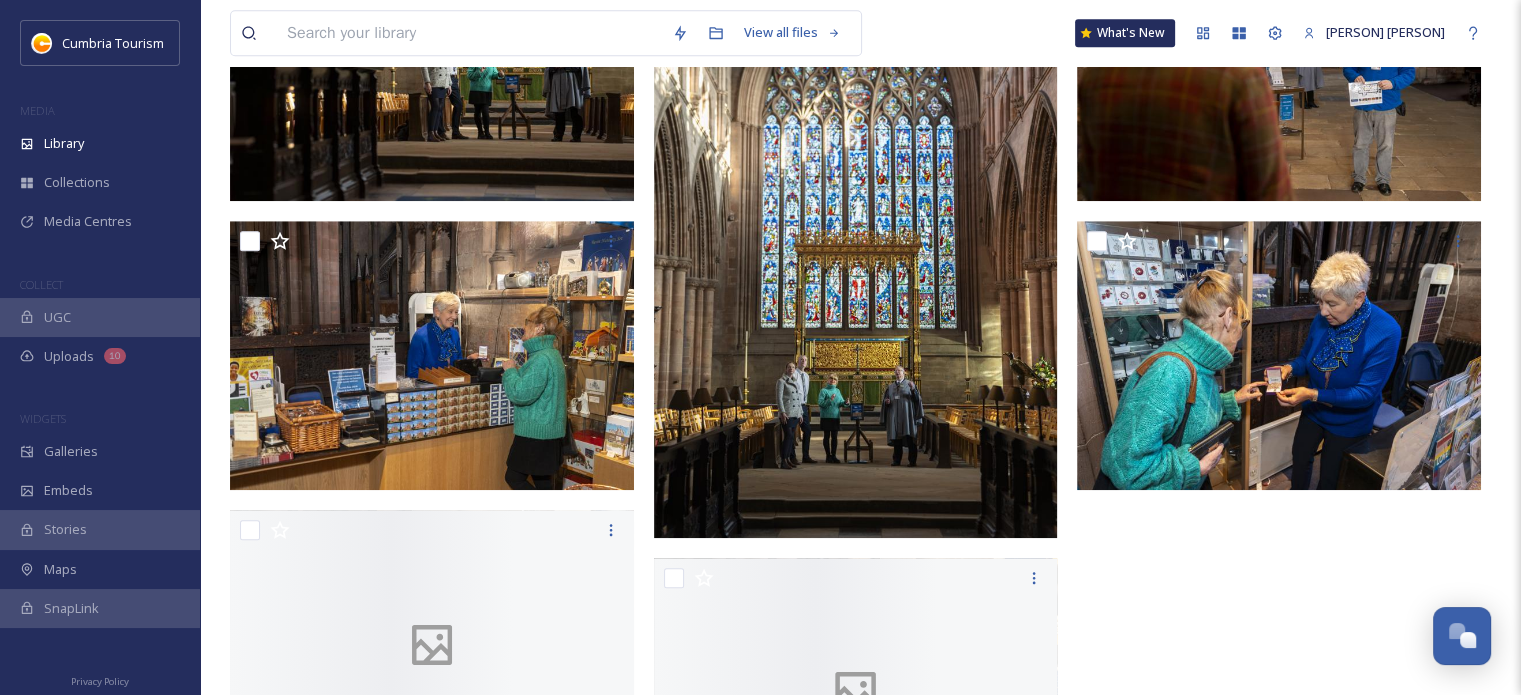 scroll, scrollTop: 1500, scrollLeft: 0, axis: vertical 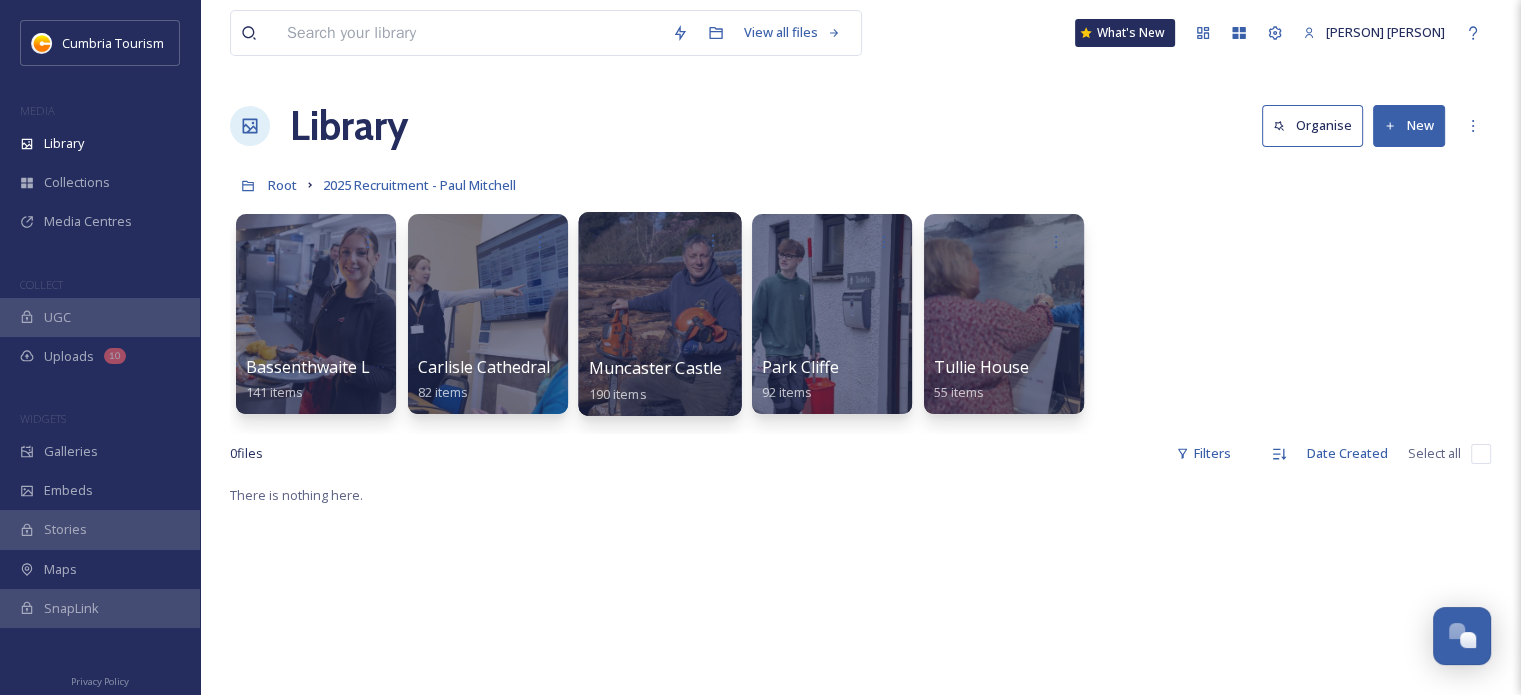 click at bounding box center [659, 314] 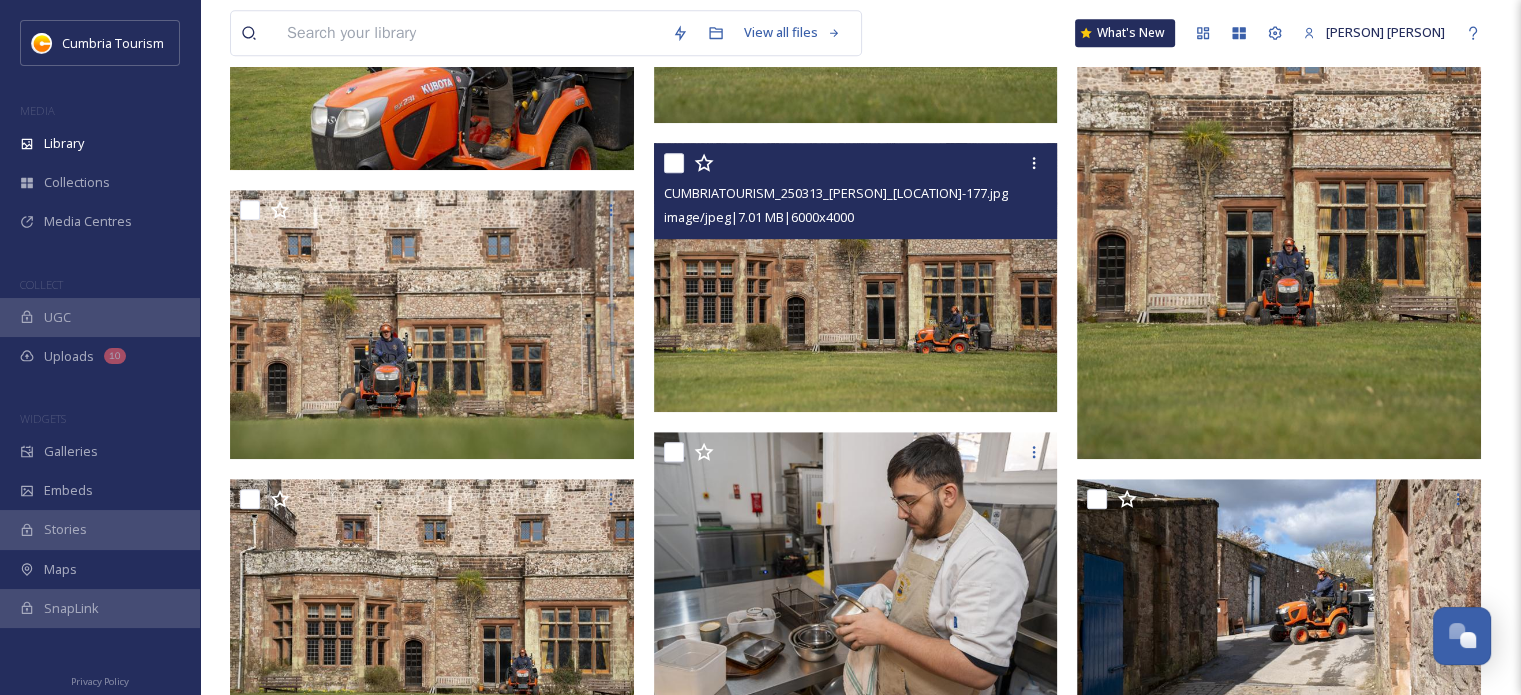 scroll, scrollTop: 1600, scrollLeft: 0, axis: vertical 